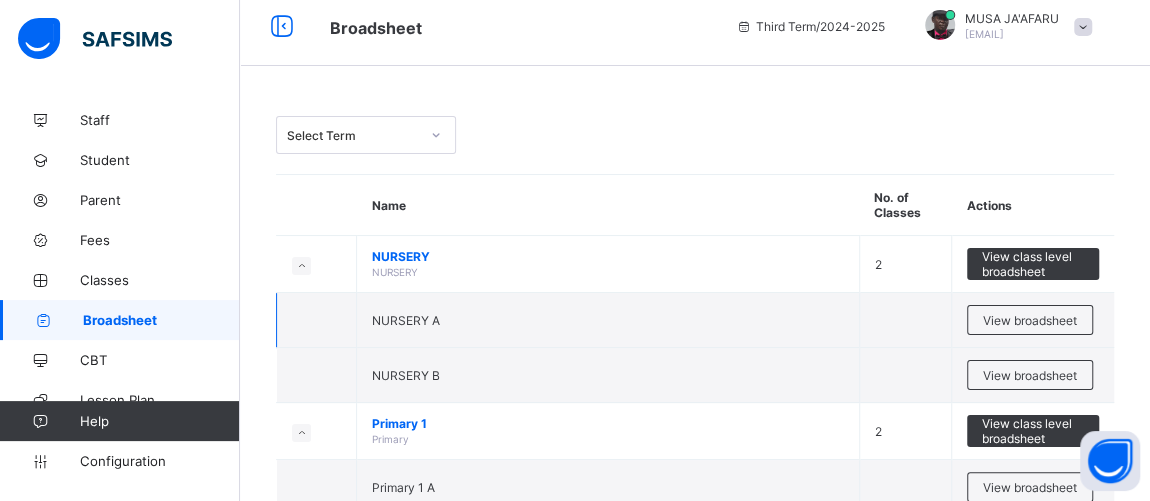scroll, scrollTop: 0, scrollLeft: 0, axis: both 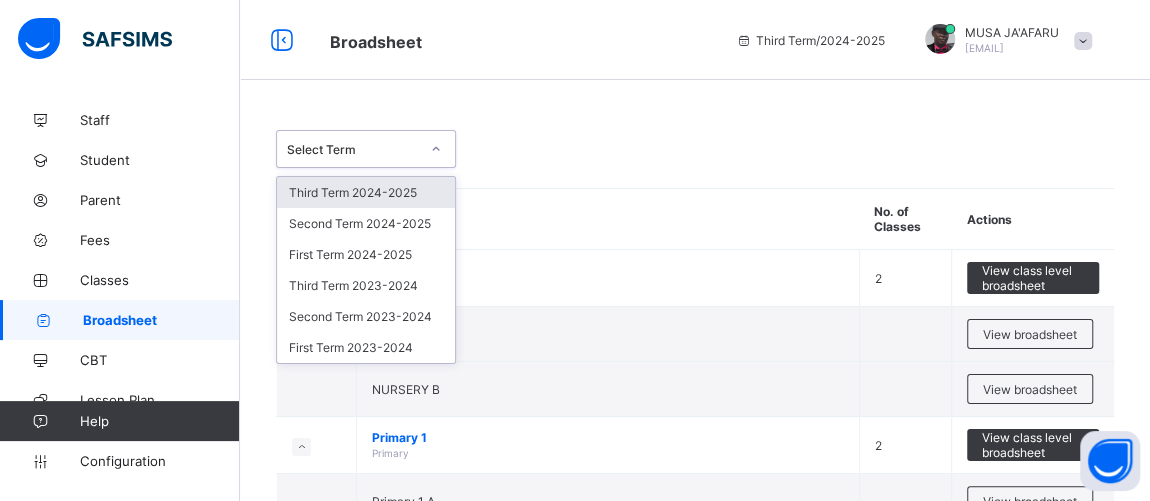 click 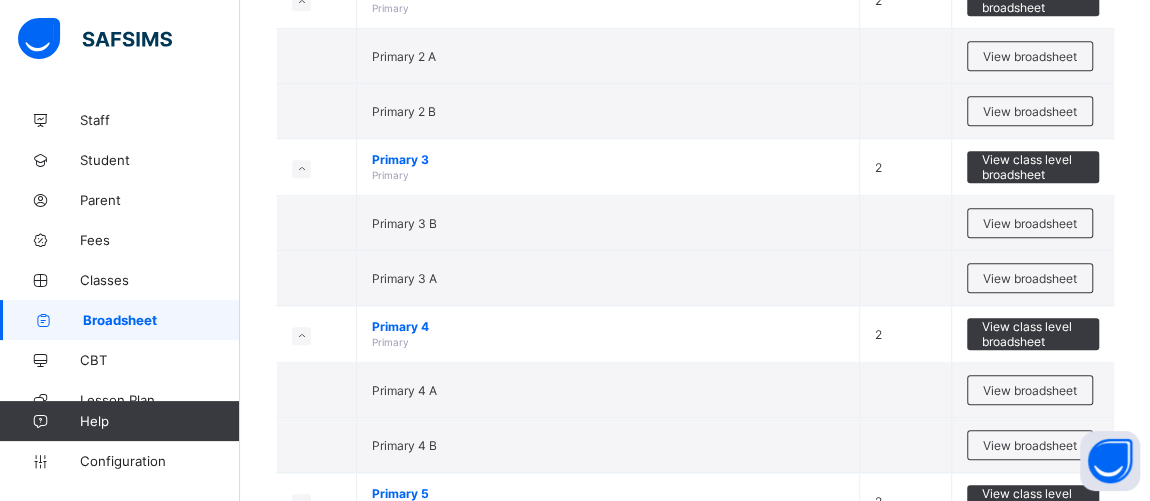 scroll, scrollTop: 767, scrollLeft: 0, axis: vertical 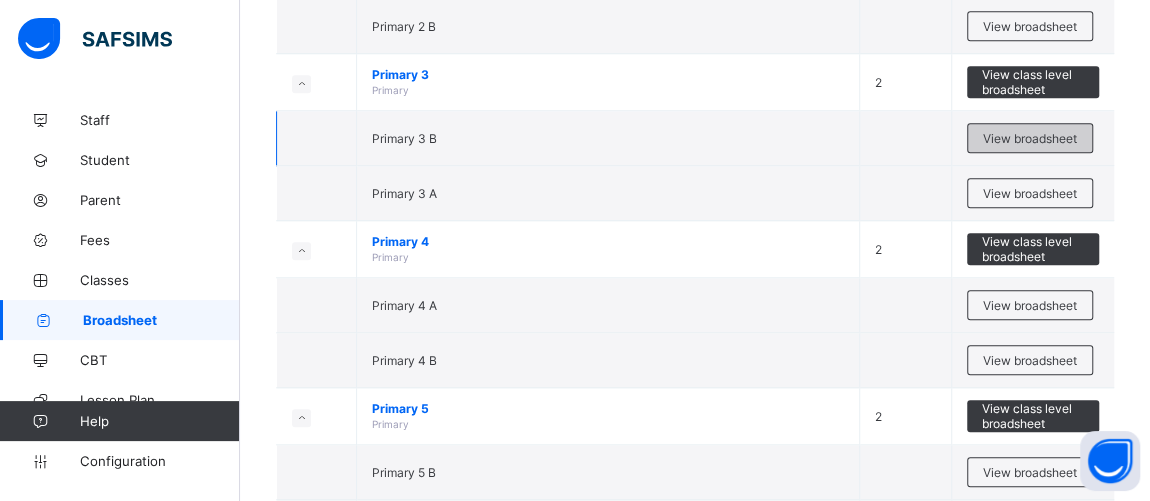 click on "View broadsheet" at bounding box center [1030, 138] 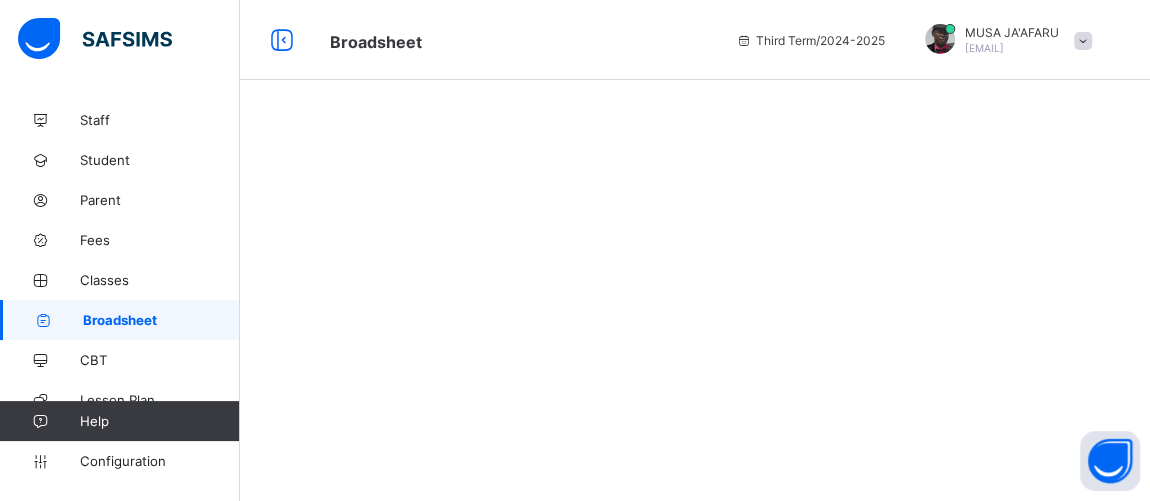 scroll, scrollTop: 0, scrollLeft: 0, axis: both 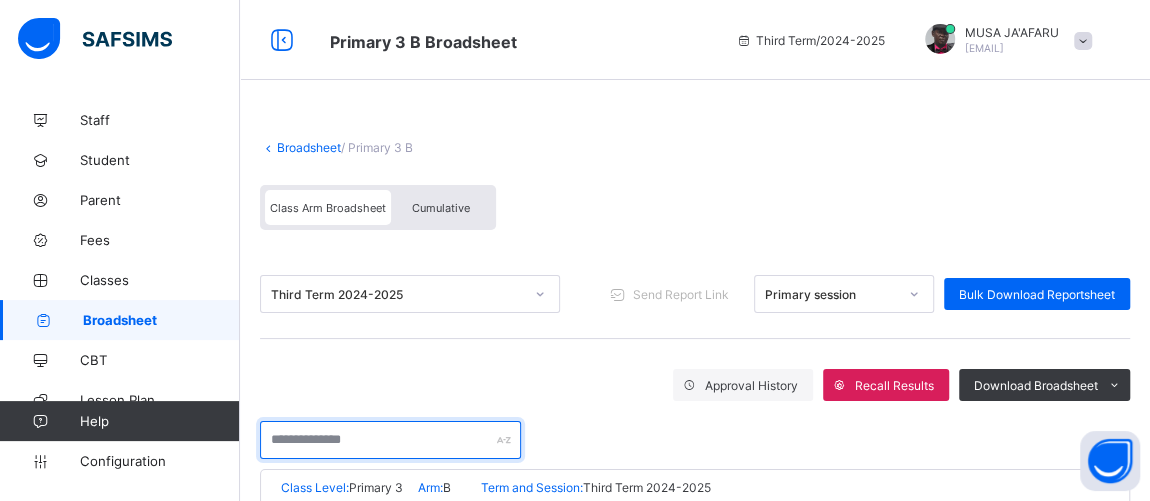 click at bounding box center (390, 440) 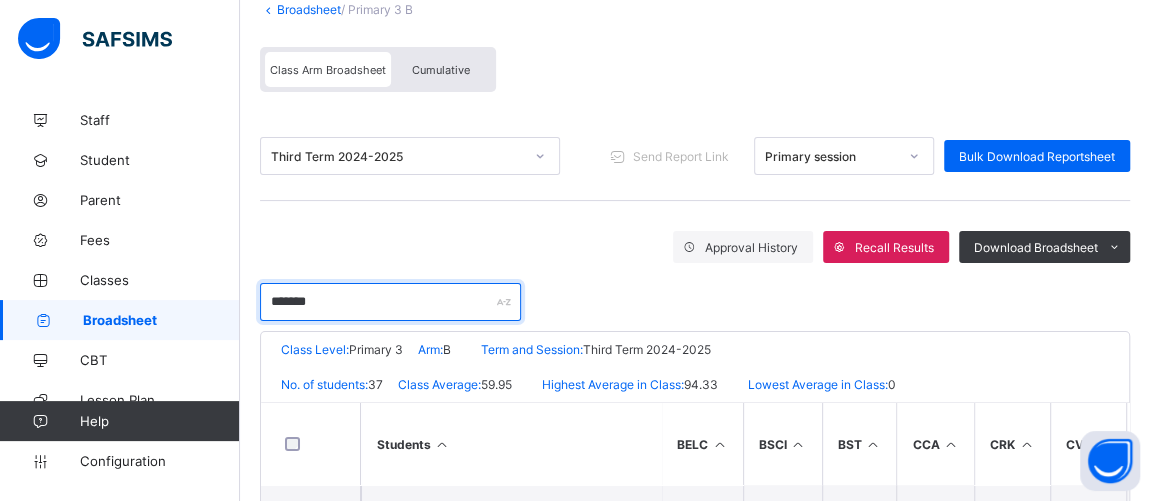 scroll, scrollTop: 239, scrollLeft: 0, axis: vertical 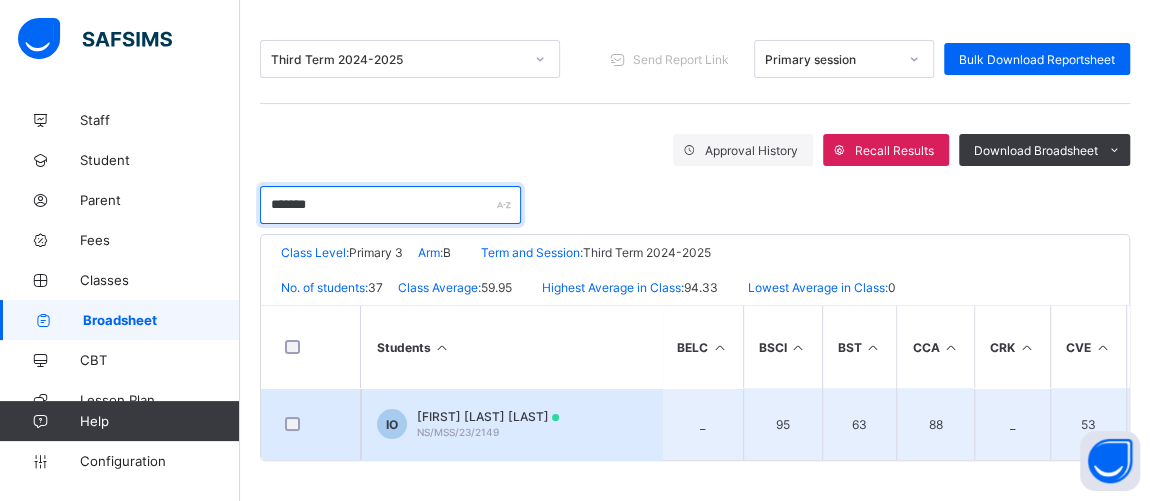 type on "*******" 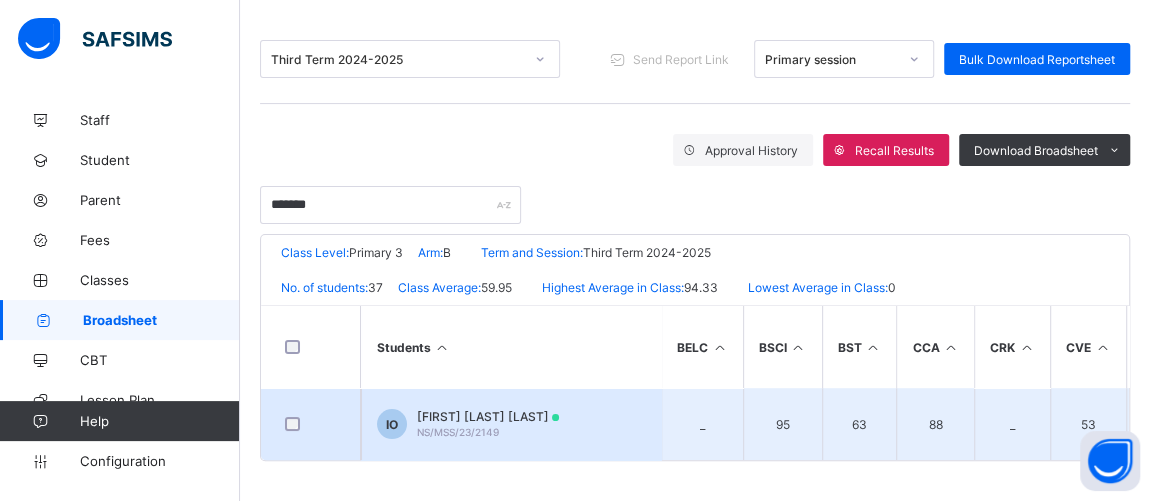 click on "IBRAHIM SURAJJ-DEEN OSIKEMA" at bounding box center (488, 416) 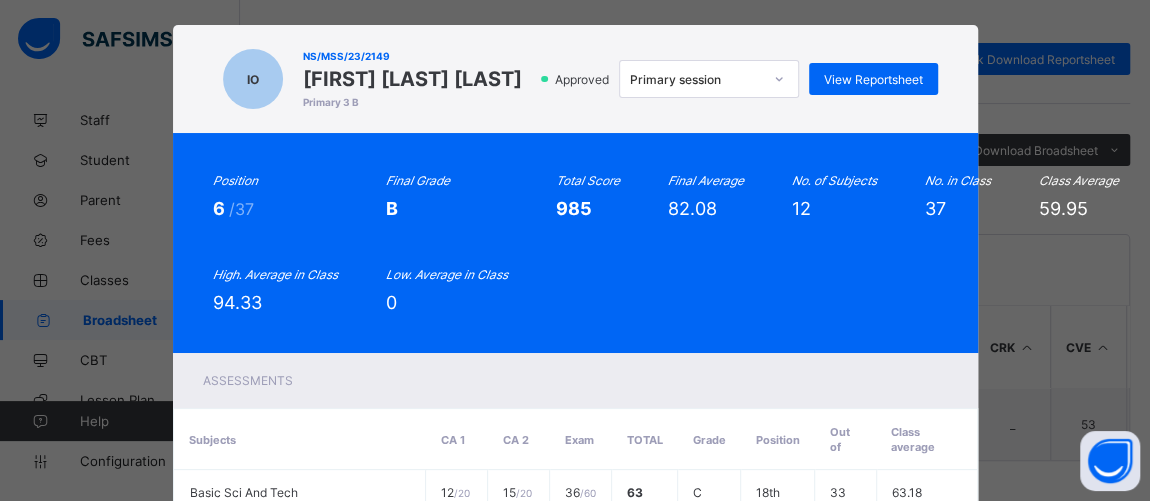 scroll, scrollTop: 0, scrollLeft: 0, axis: both 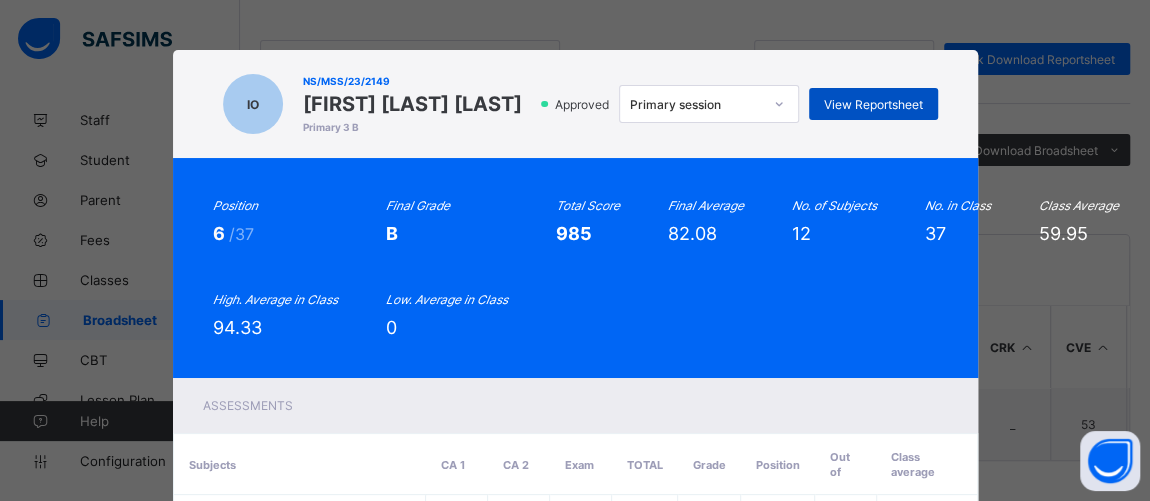 click on "View Reportsheet" at bounding box center [873, 104] 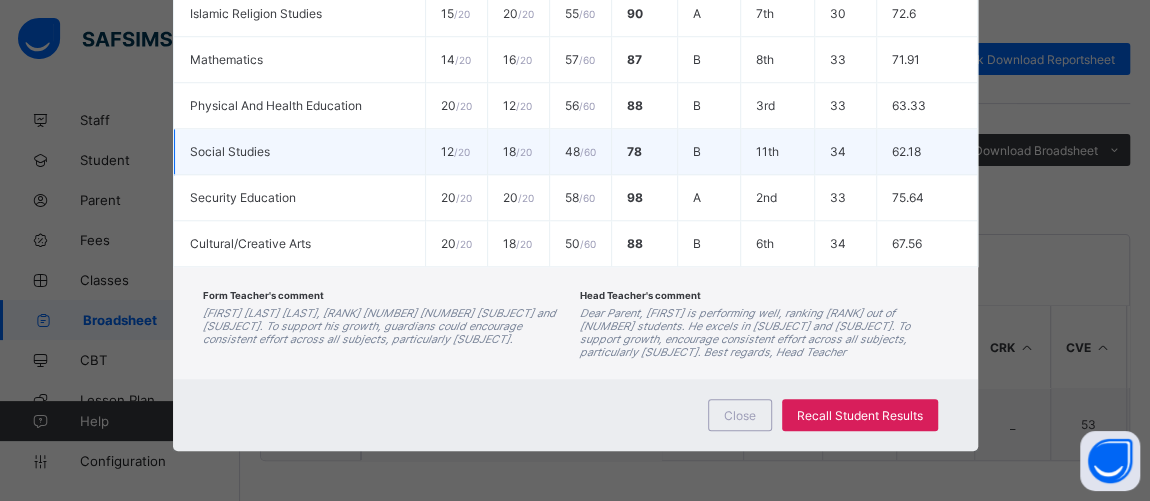scroll, scrollTop: 806, scrollLeft: 0, axis: vertical 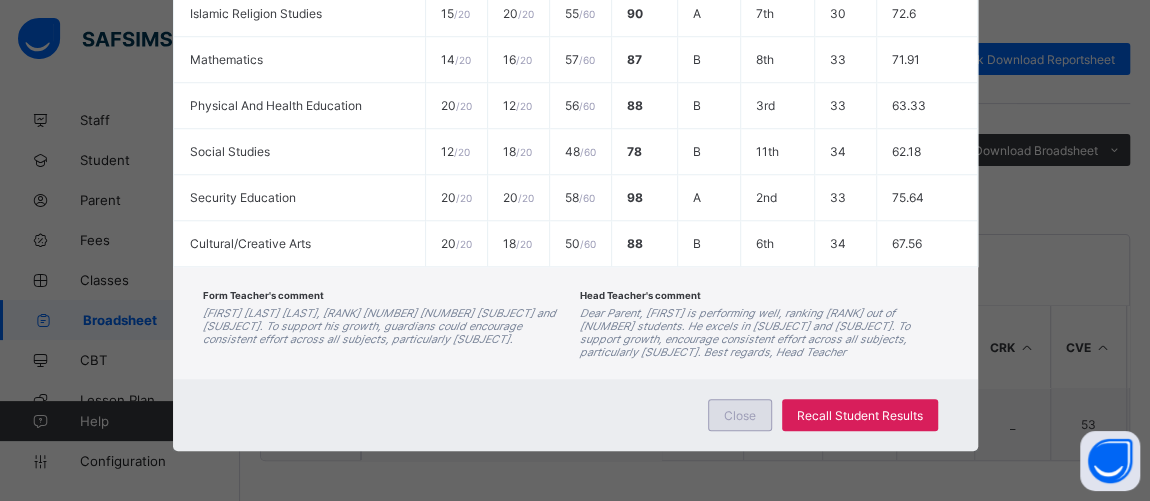click on "Close" at bounding box center [740, 415] 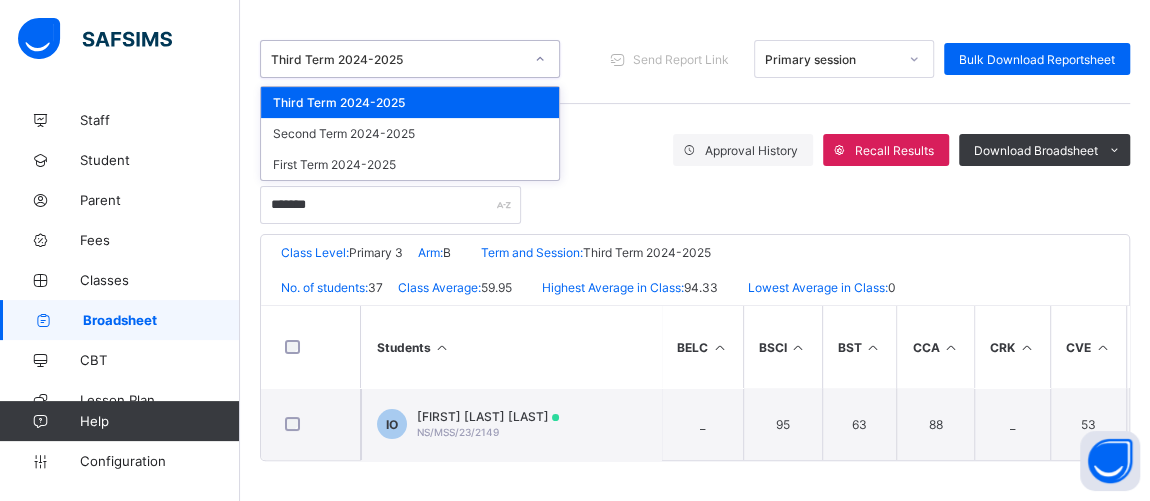 click on "Third Term 2024-2025" at bounding box center (397, 59) 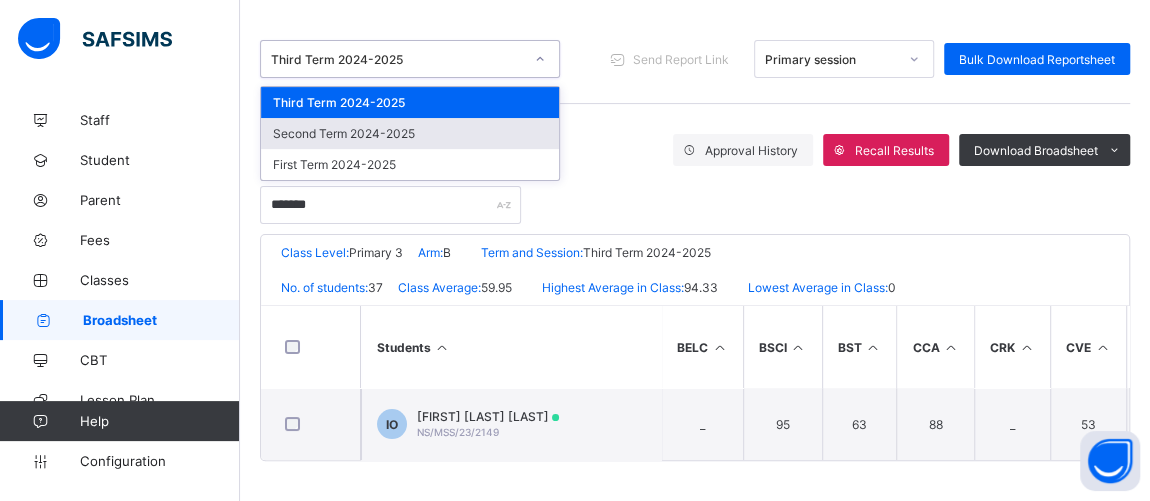 click on "Second Term 2024-2025" at bounding box center (410, 133) 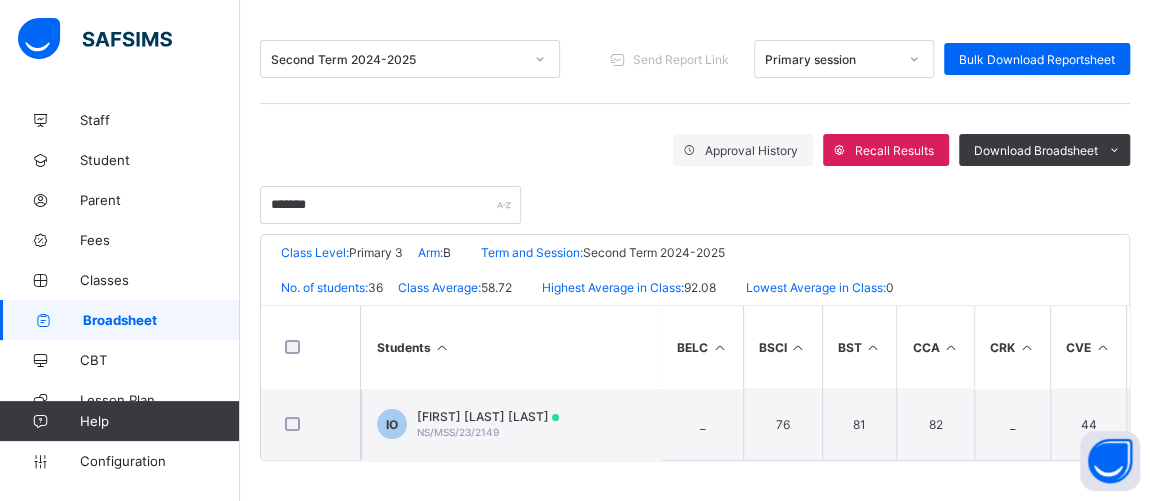 scroll, scrollTop: 239, scrollLeft: 0, axis: vertical 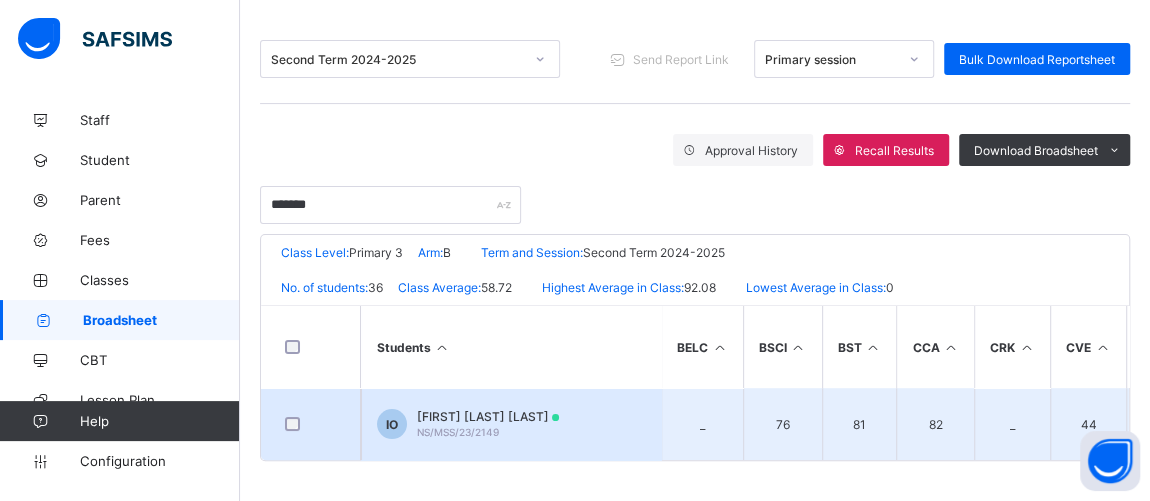 click on "NS/MSS/23/2149" at bounding box center [458, 432] 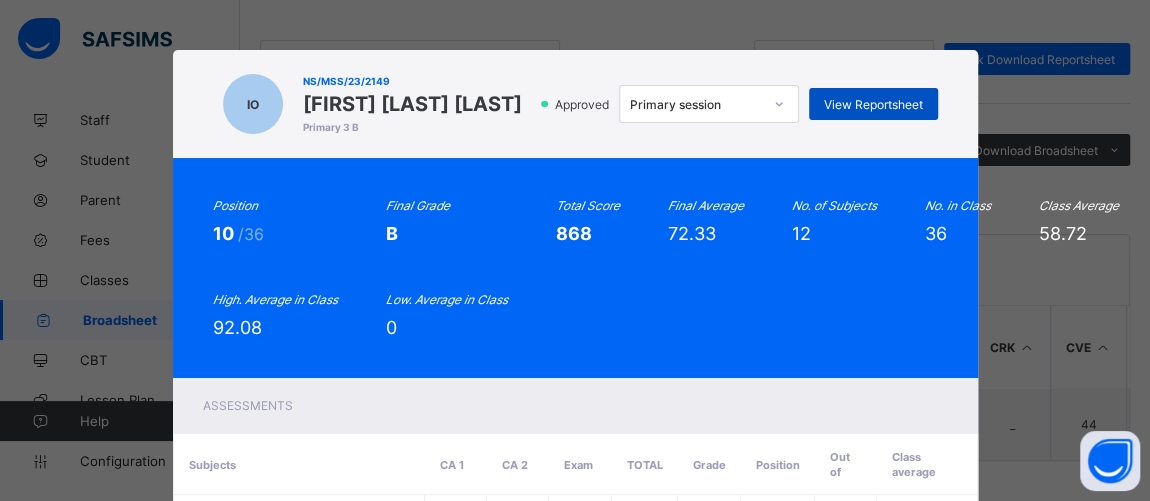 click on "View Reportsheet" at bounding box center [873, 104] 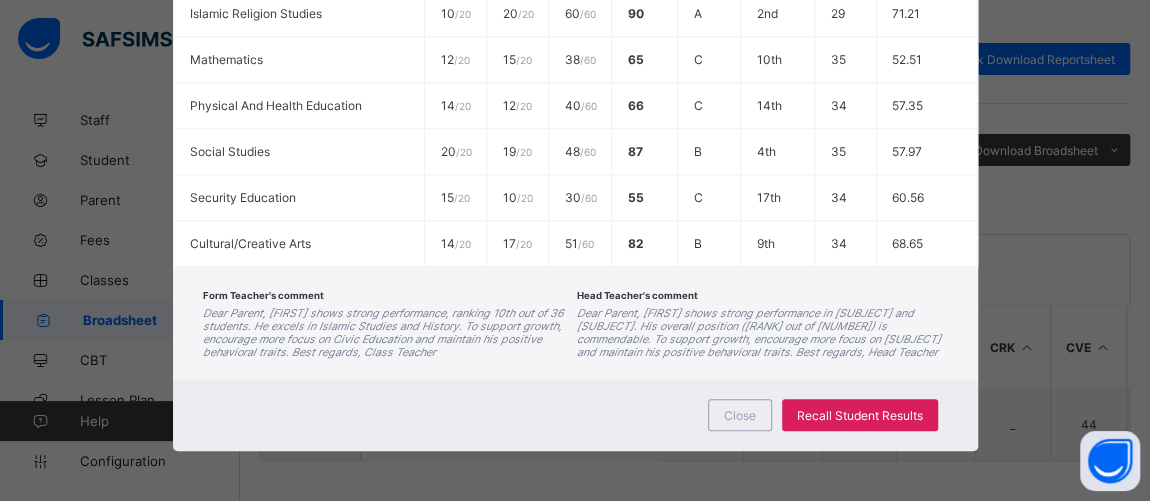 scroll, scrollTop: 806, scrollLeft: 0, axis: vertical 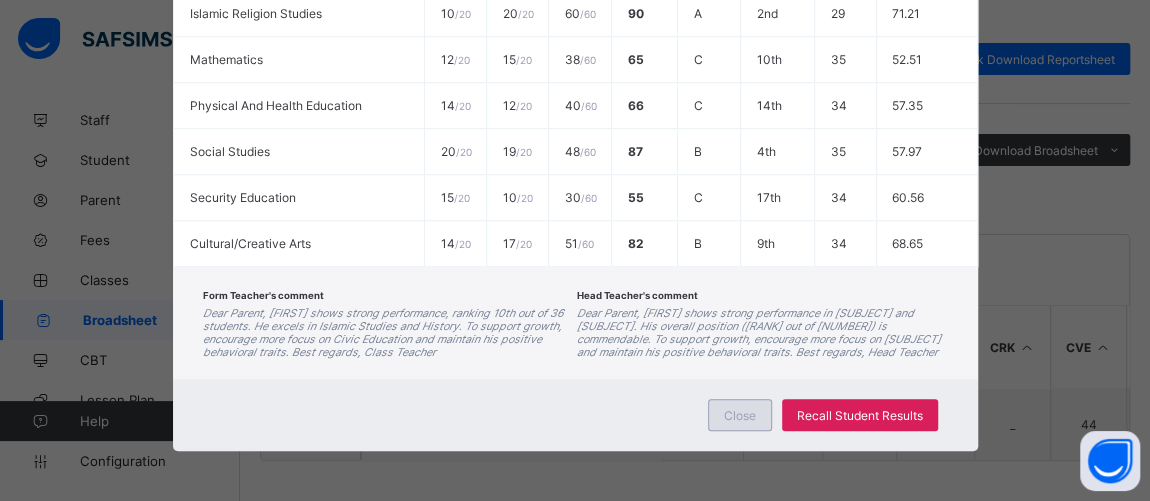 click on "Close" at bounding box center (740, 415) 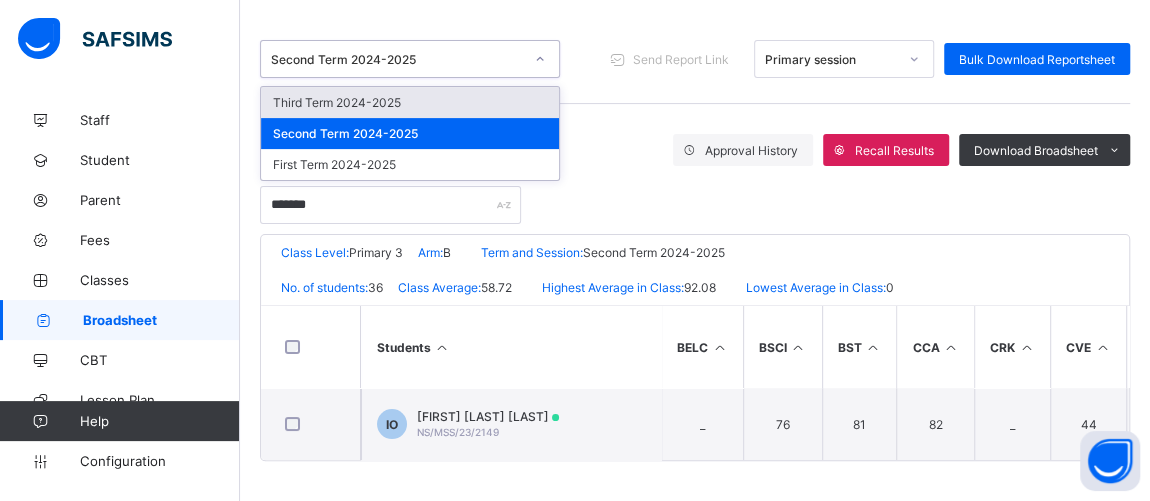 click on "Second Term 2024-2025" at bounding box center (397, 59) 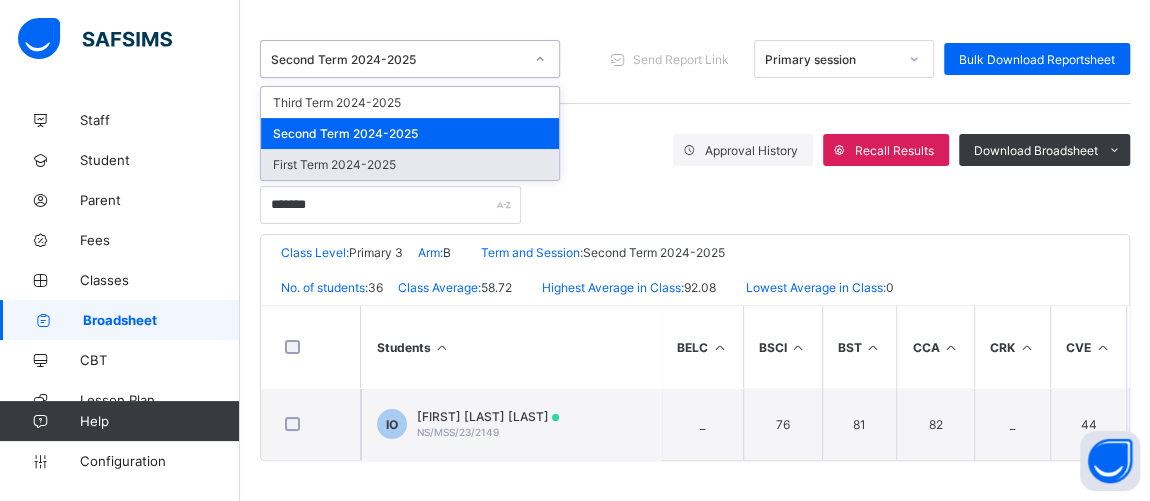 click on "First Term 2024-2025" at bounding box center (410, 164) 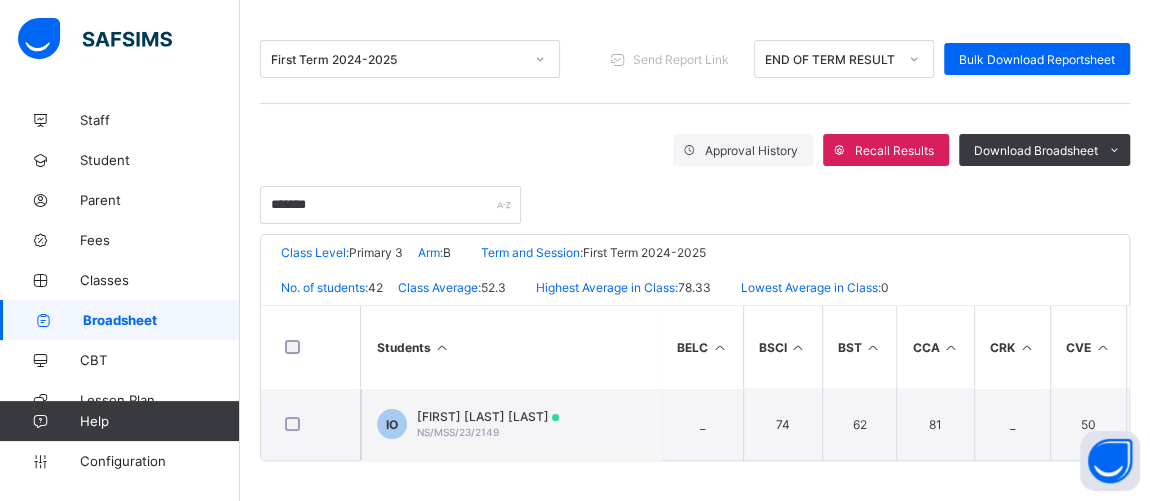 scroll, scrollTop: 239, scrollLeft: 0, axis: vertical 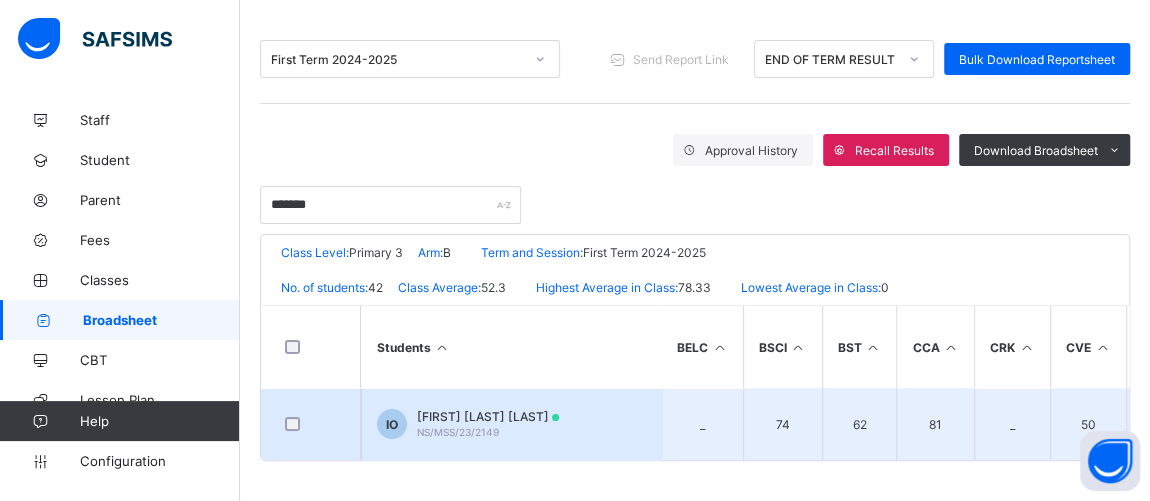 click on "IBRAHIM SURAJJ-DEEN OSIKEMA" at bounding box center (488, 416) 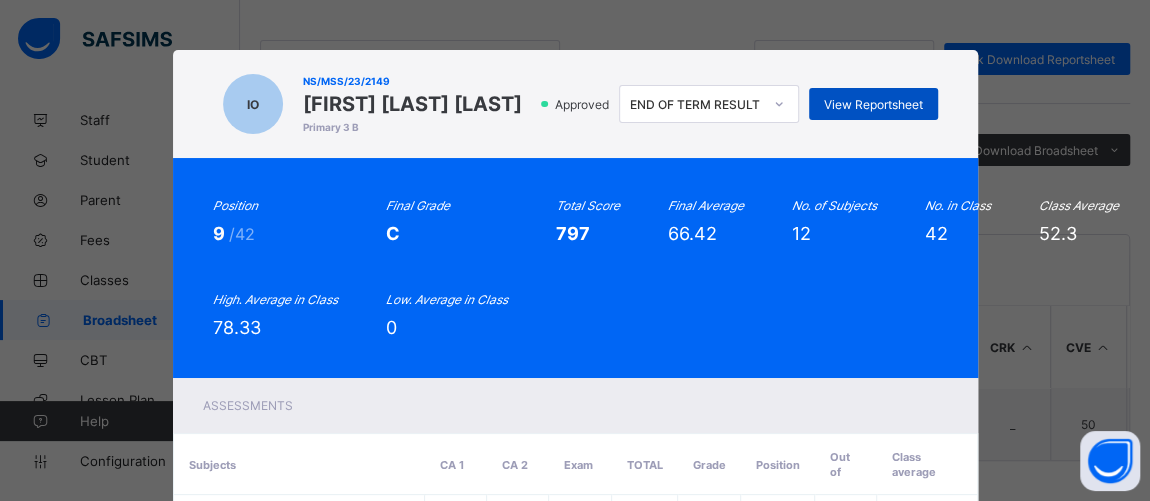 click on "View Reportsheet" at bounding box center [873, 104] 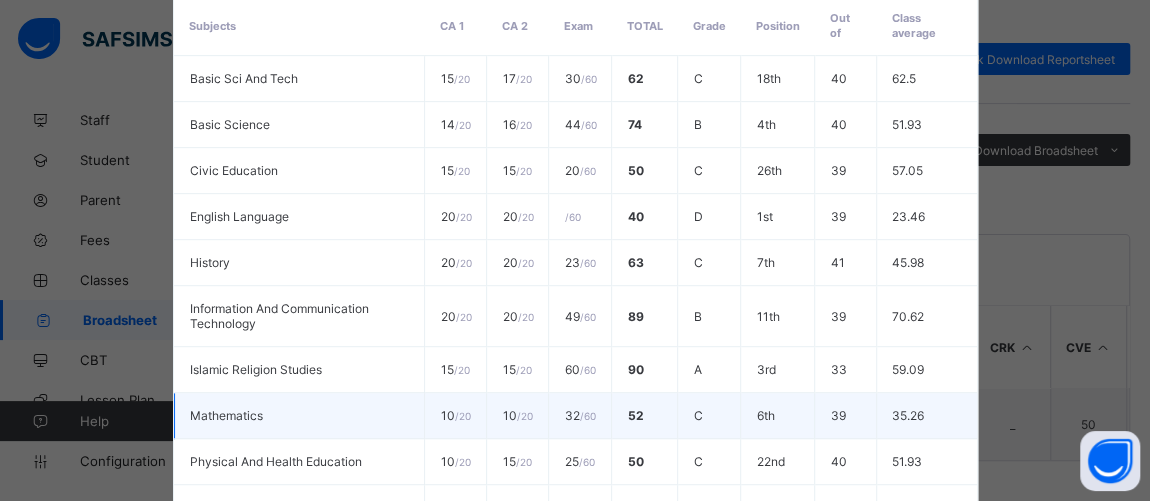 scroll, scrollTop: 793, scrollLeft: 0, axis: vertical 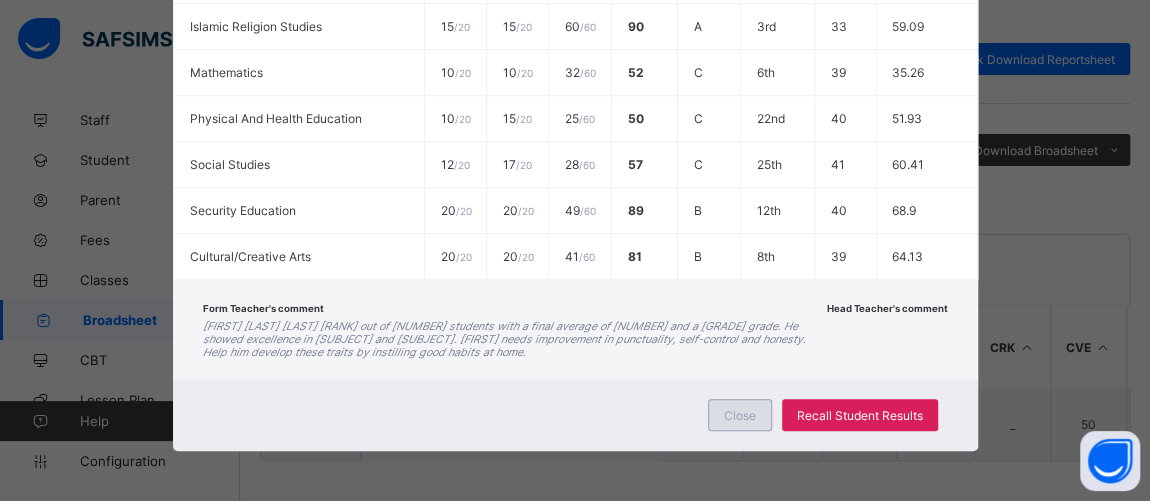 click on "Close" at bounding box center (740, 415) 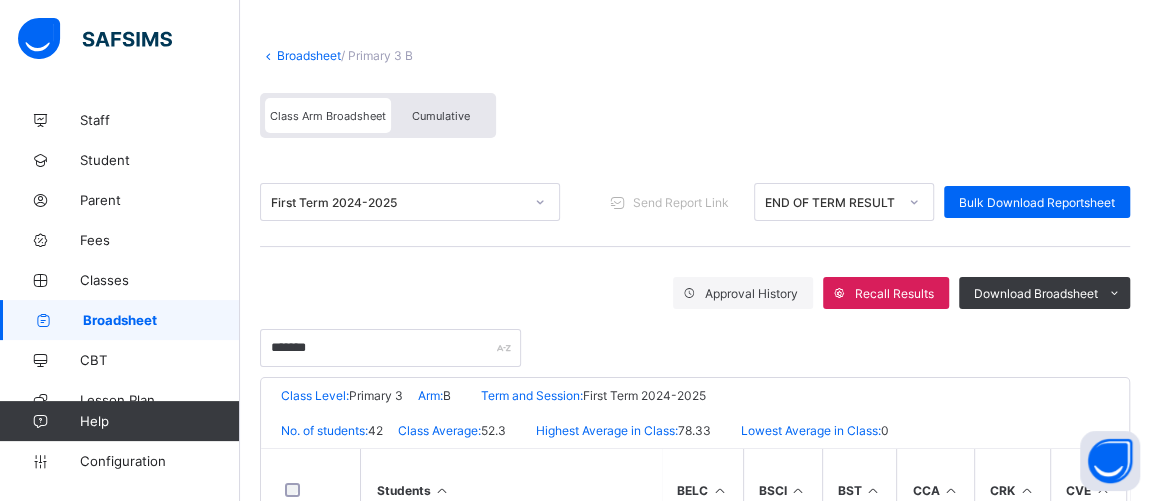 scroll, scrollTop: 0, scrollLeft: 0, axis: both 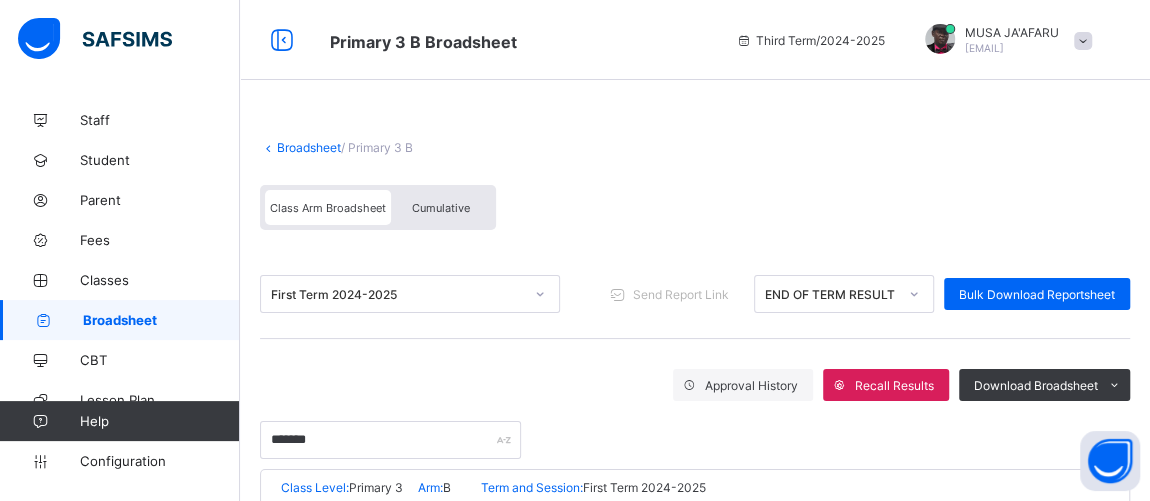 click on "Broadsheet" at bounding box center (161, 320) 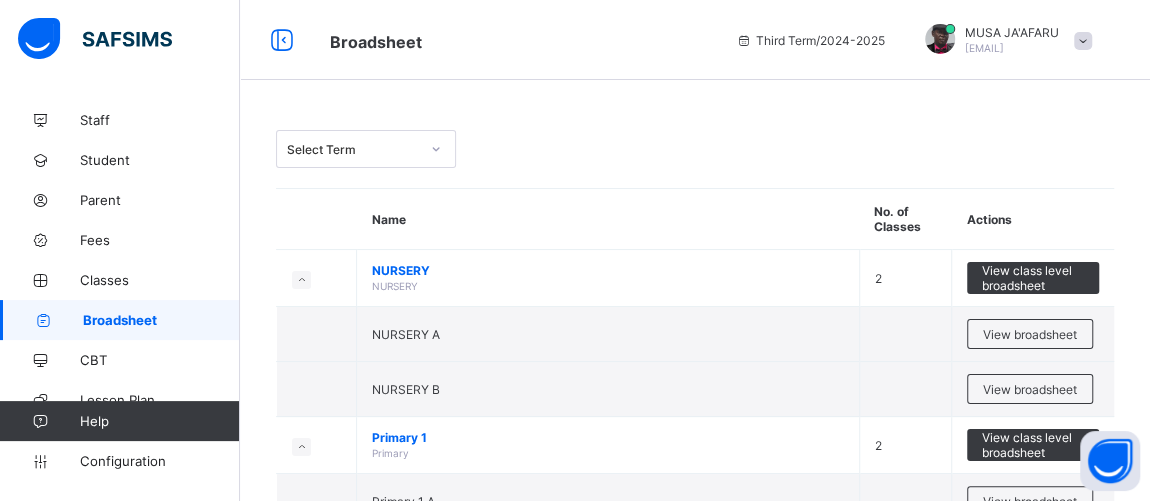 click on "Select Term" at bounding box center (353, 149) 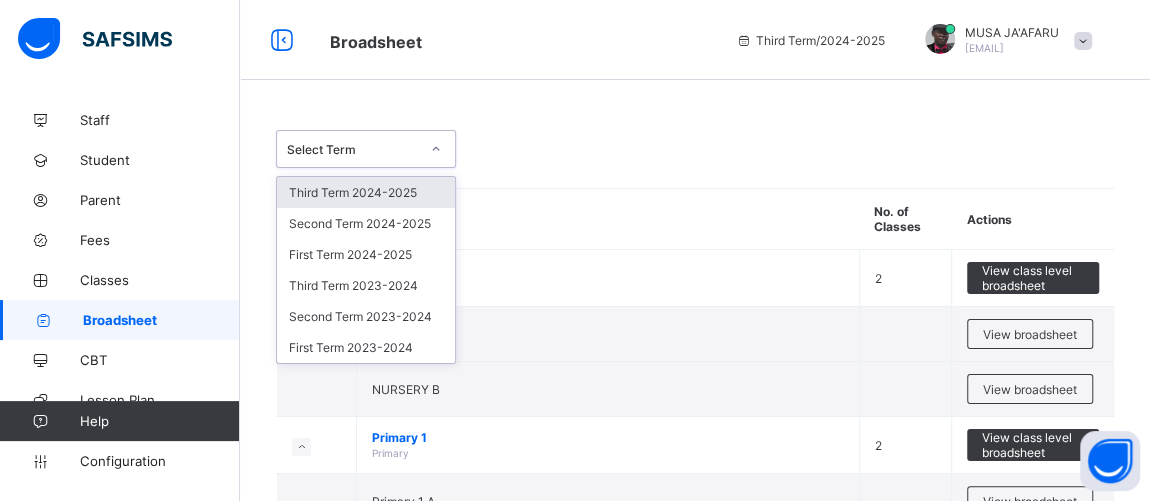 click on "Third Term 2024-2025" at bounding box center (366, 192) 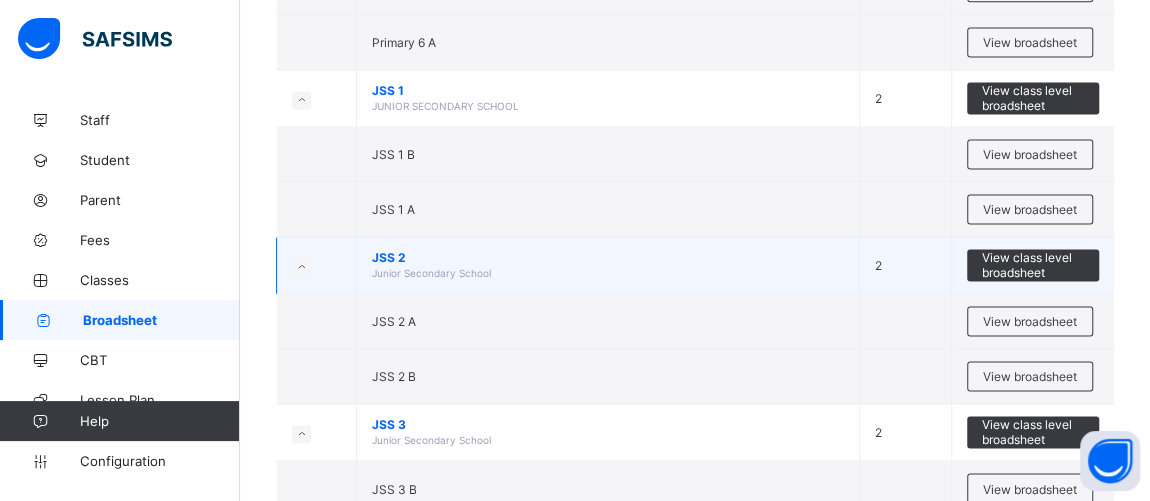 scroll, scrollTop: 1515, scrollLeft: 0, axis: vertical 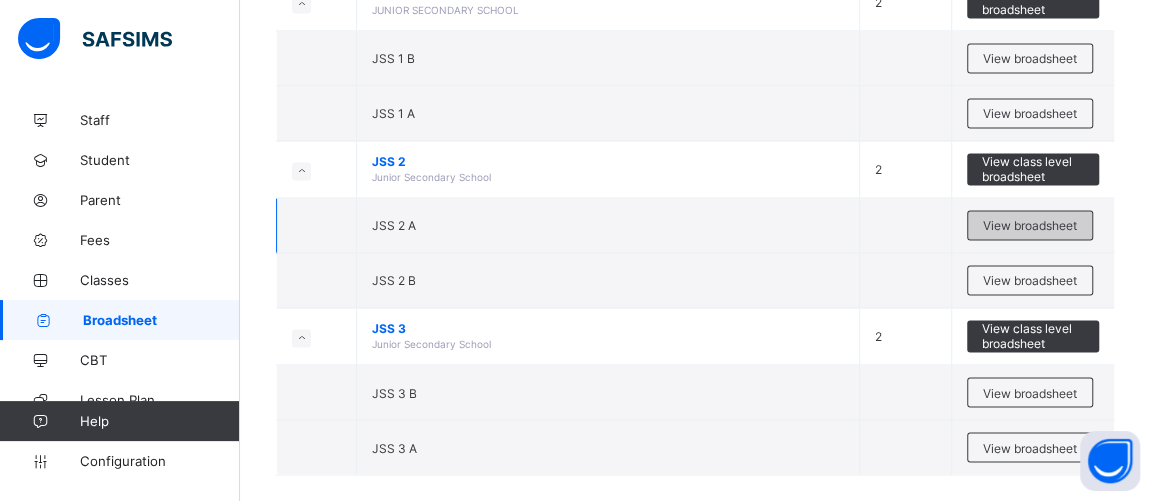 click on "View broadsheet" at bounding box center [1030, 225] 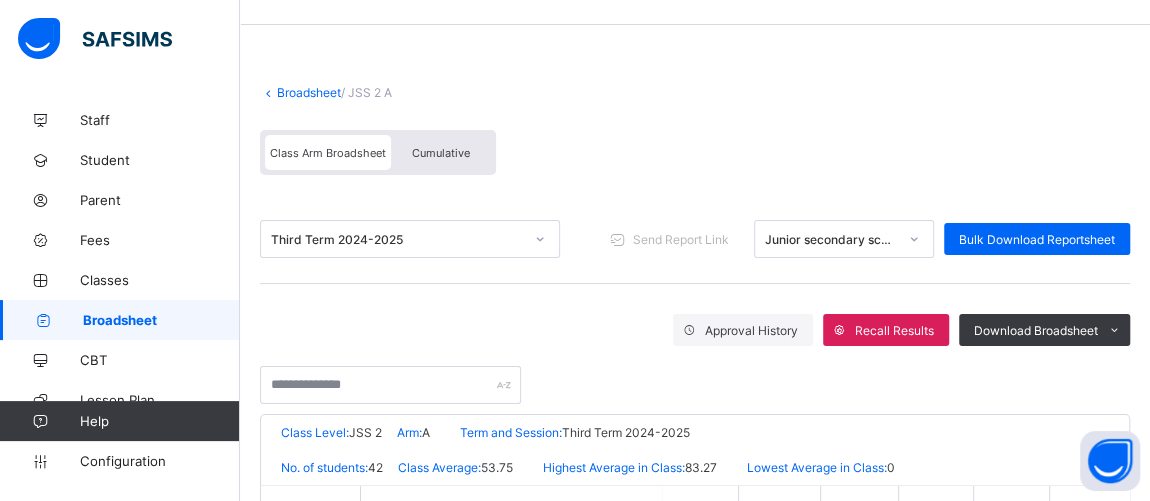 scroll, scrollTop: 151, scrollLeft: 0, axis: vertical 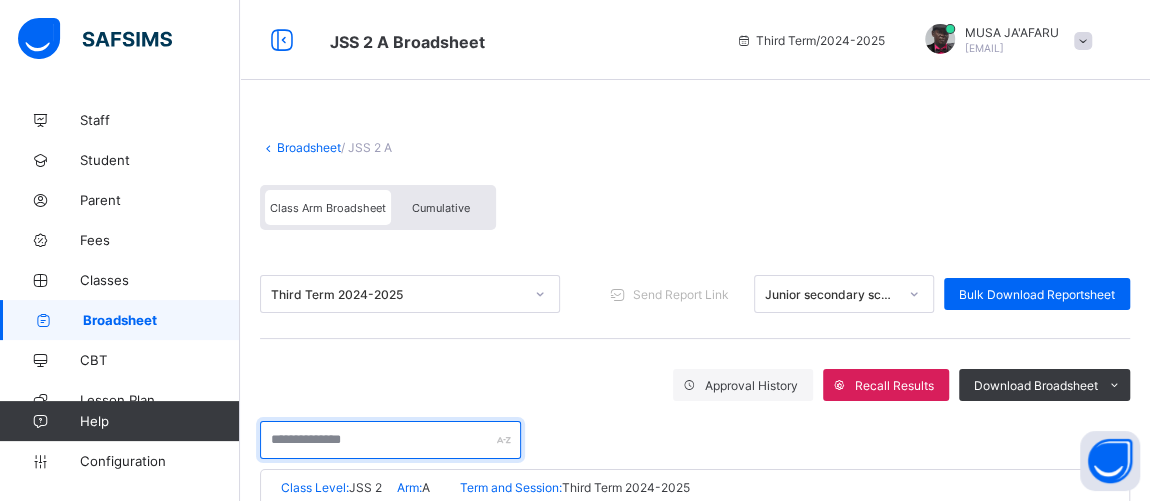 click at bounding box center (390, 440) 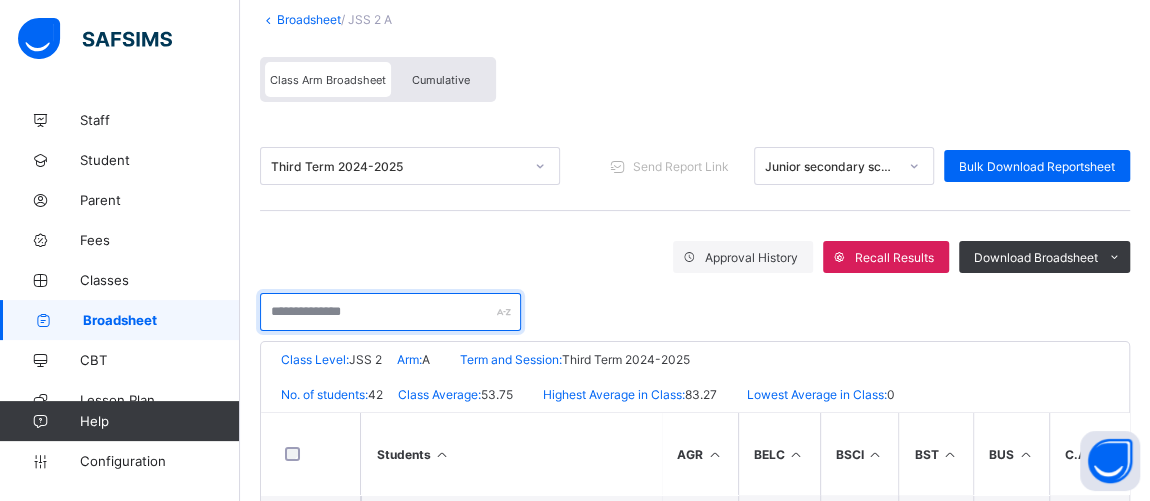scroll, scrollTop: 151, scrollLeft: 0, axis: vertical 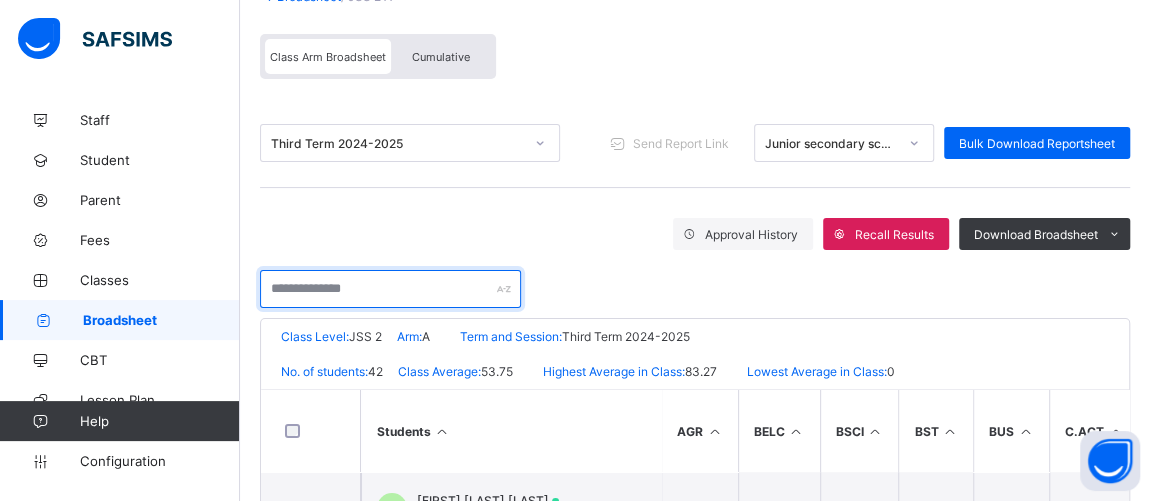 click at bounding box center (390, 289) 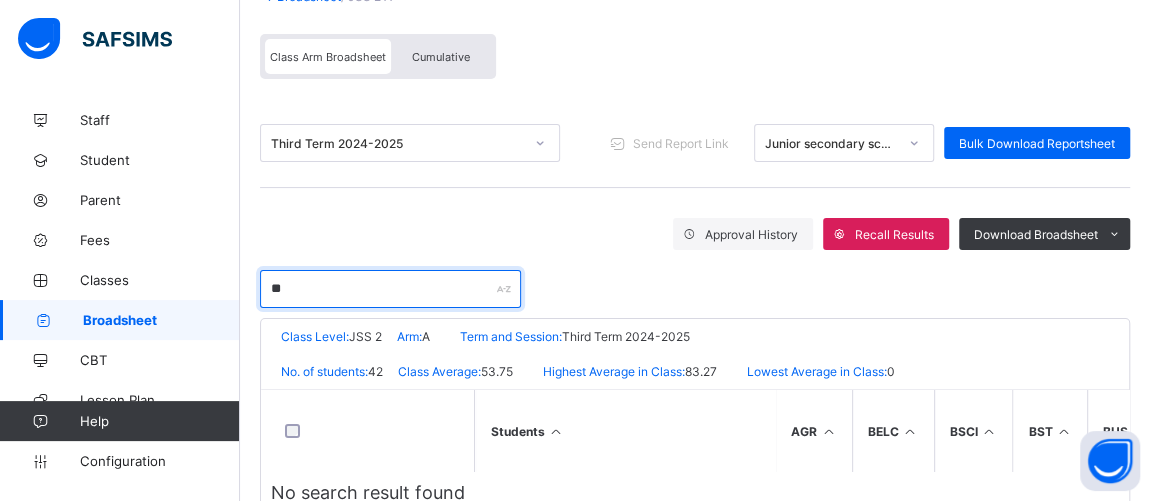 type on "*" 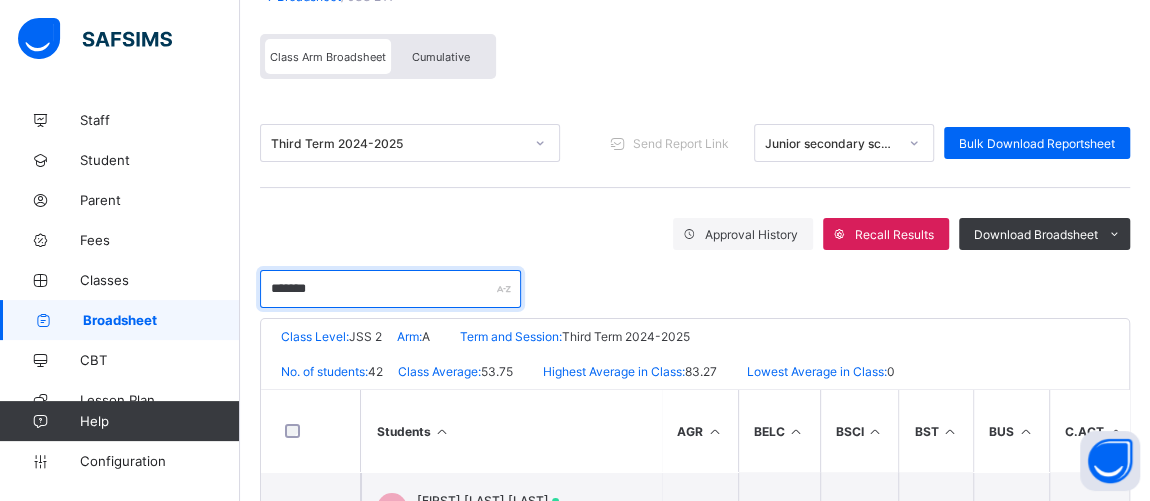 scroll, scrollTop: 239, scrollLeft: 0, axis: vertical 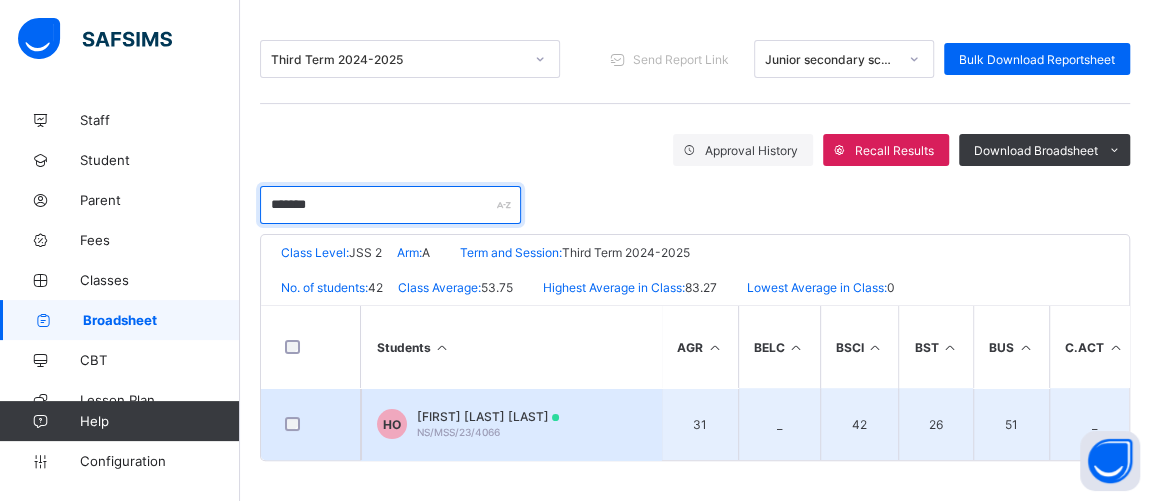 type on "*******" 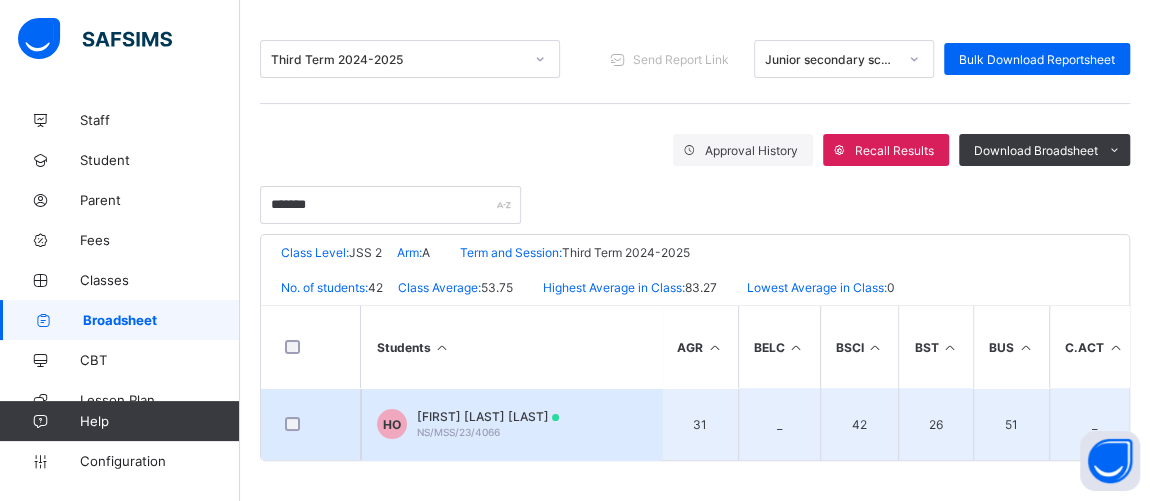 click on "HUSSAINA SUHAILA OSIKEMA" at bounding box center (488, 416) 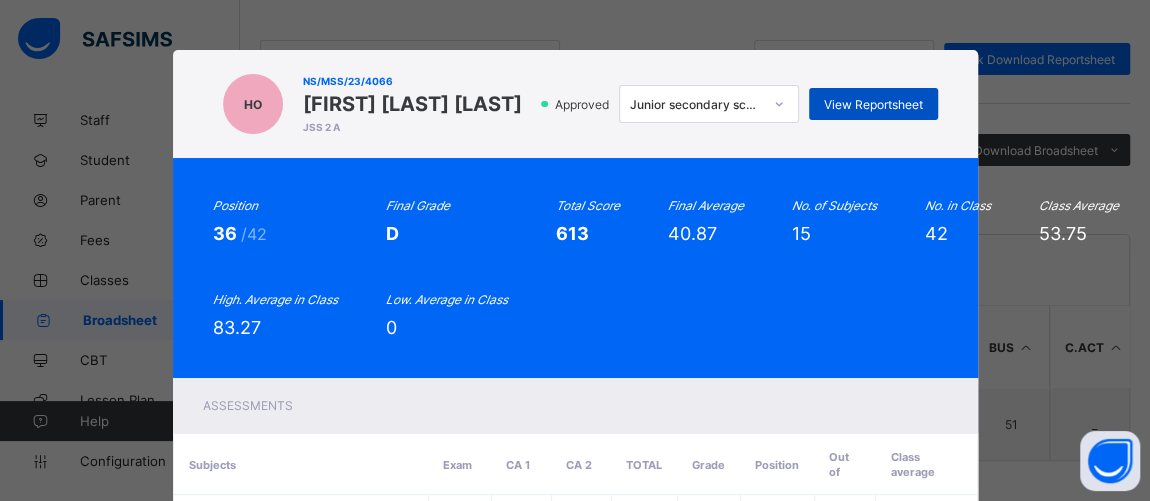 click on "View Reportsheet" at bounding box center [873, 104] 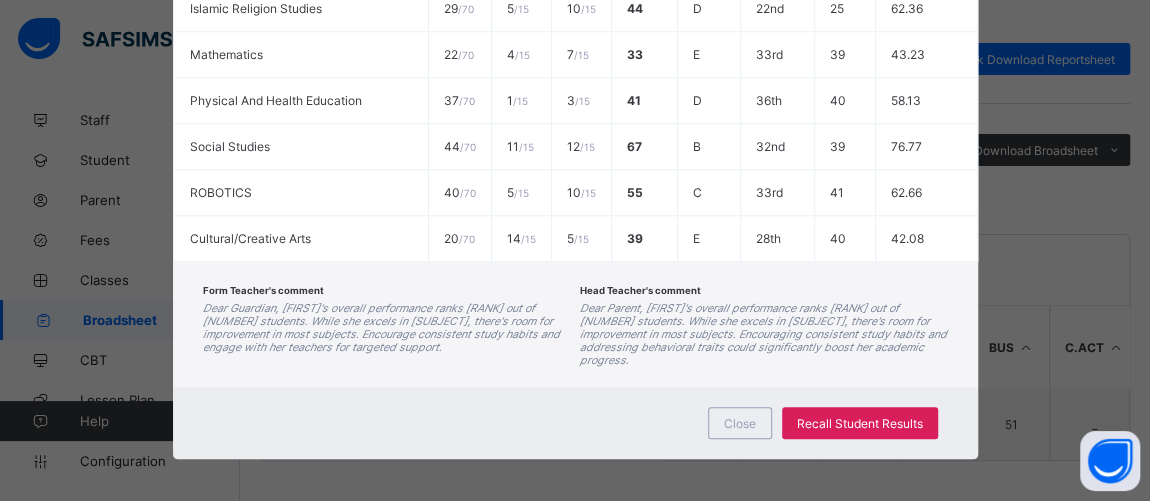 scroll, scrollTop: 953, scrollLeft: 0, axis: vertical 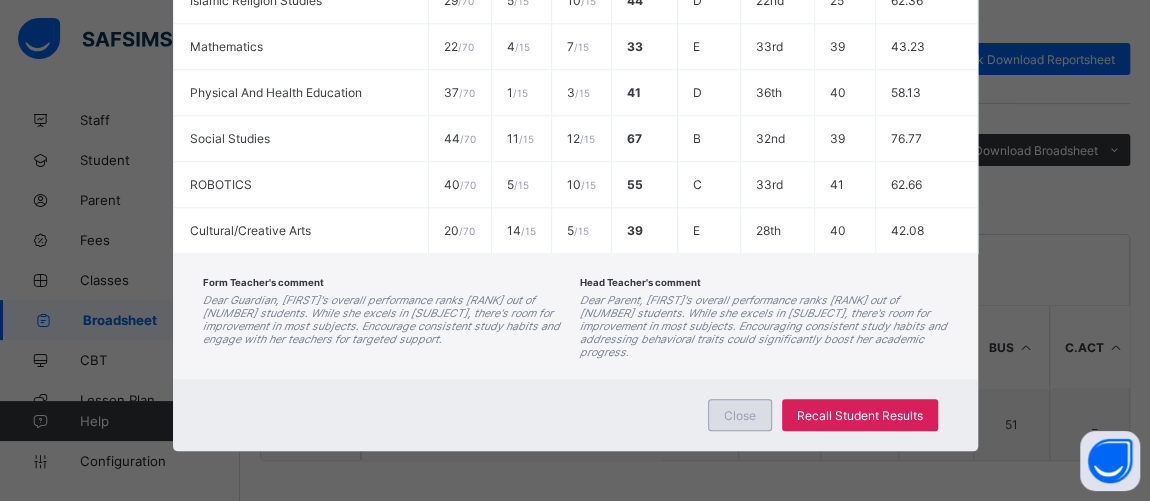 click on "Close" at bounding box center (740, 415) 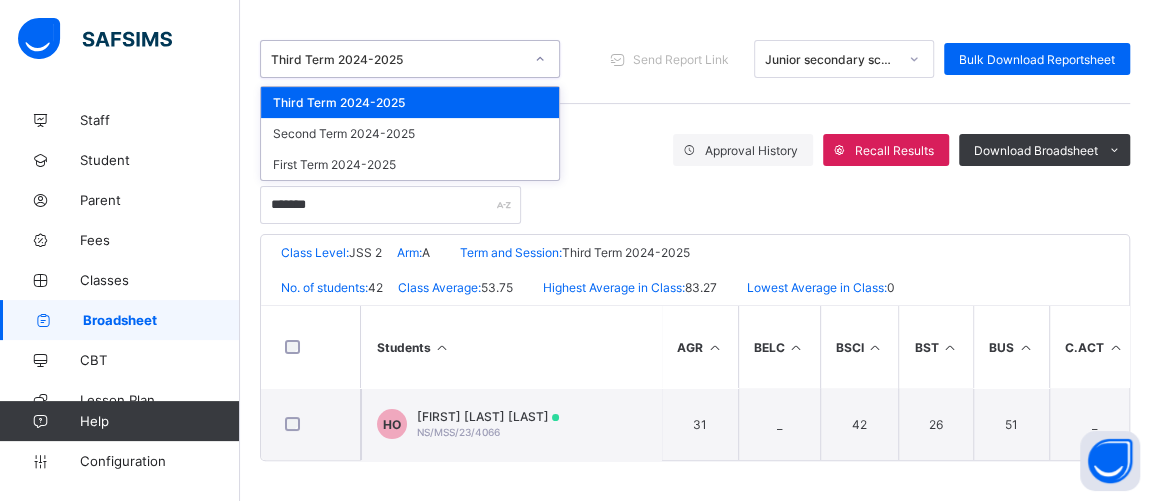 click on "Third Term 2024-2025" at bounding box center (397, 59) 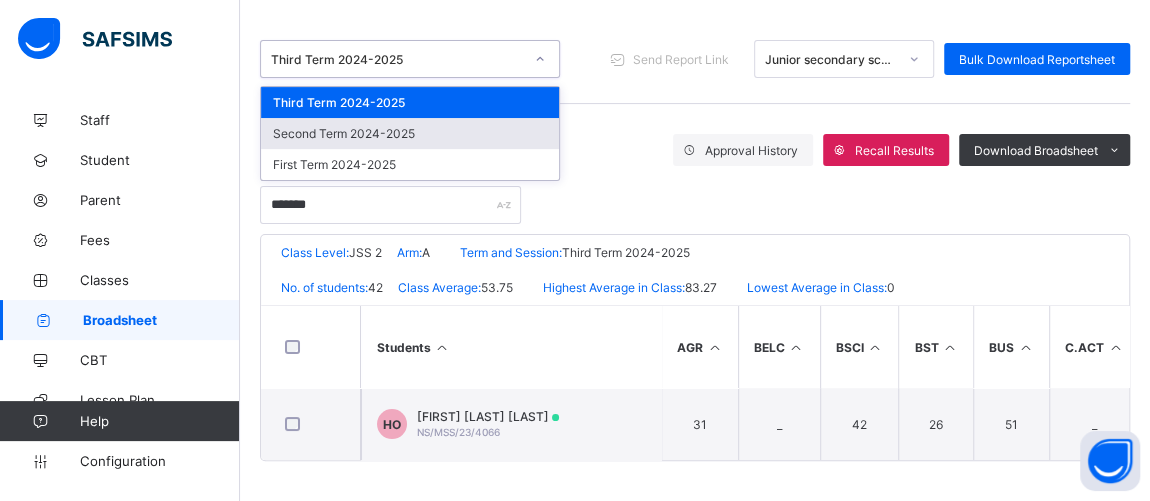 click on "Second Term 2024-2025" at bounding box center (410, 133) 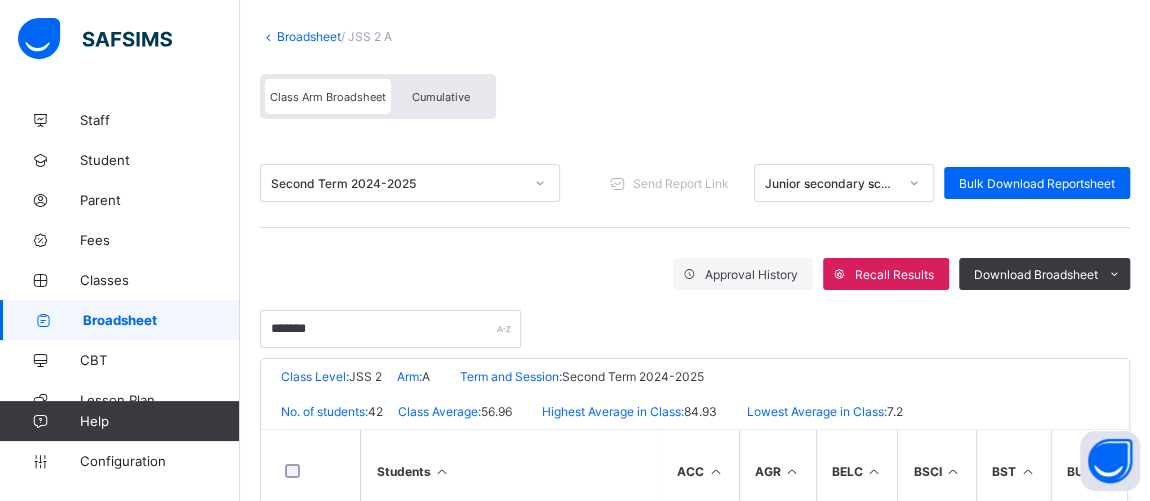 scroll, scrollTop: 239, scrollLeft: 0, axis: vertical 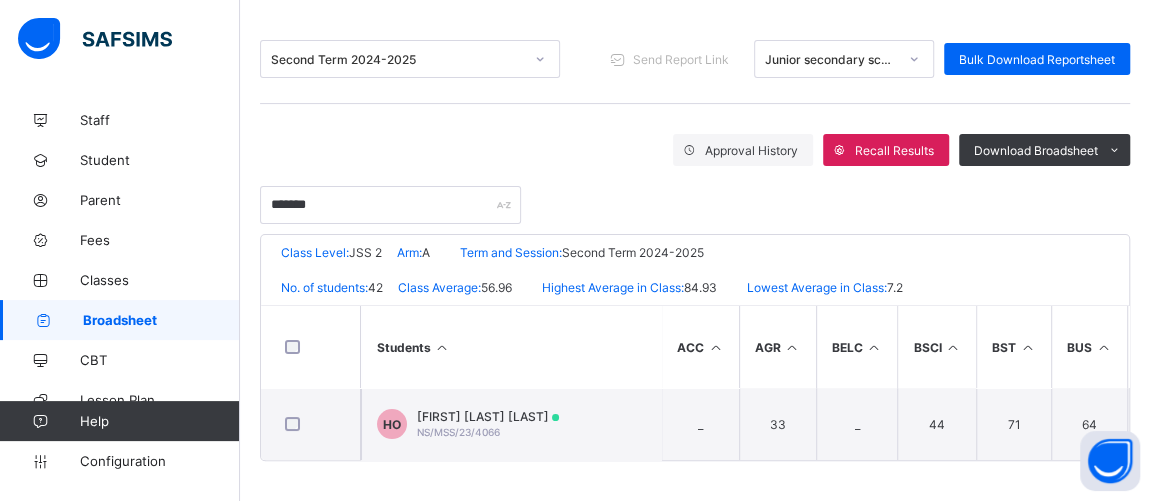 click on "NS/MSS/23/4066" at bounding box center (458, 432) 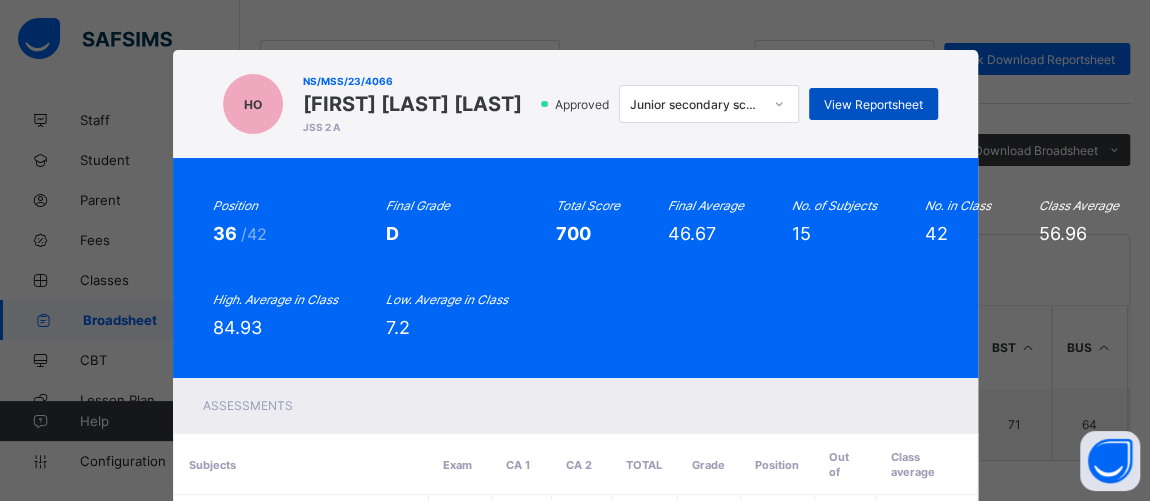 click on "View Reportsheet" at bounding box center (873, 104) 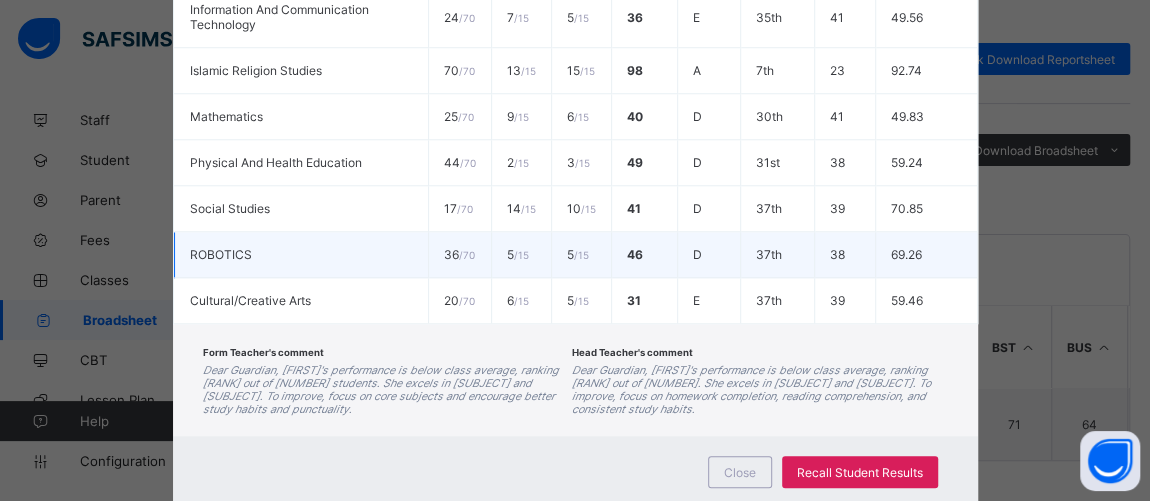scroll, scrollTop: 941, scrollLeft: 0, axis: vertical 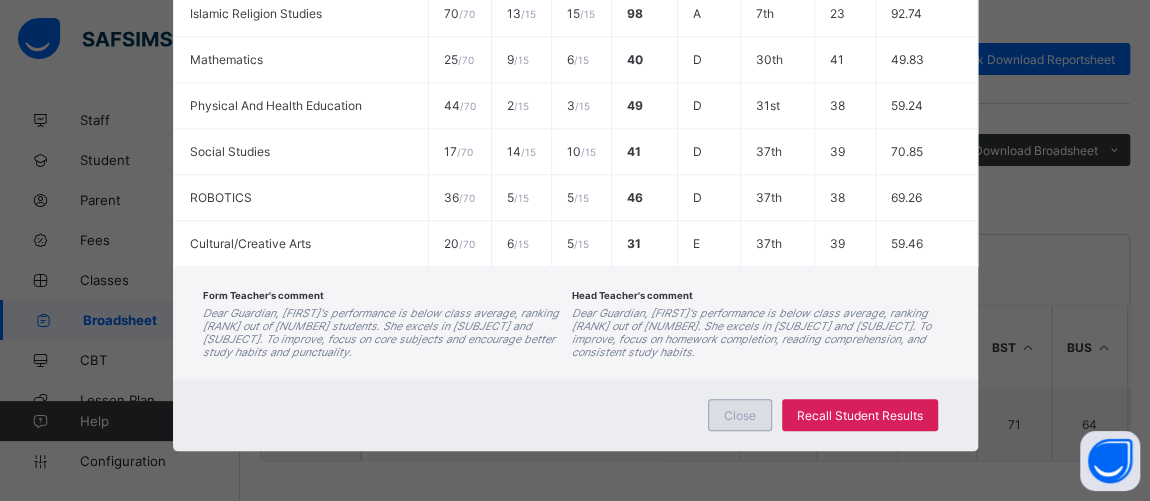 click on "Close" at bounding box center (740, 415) 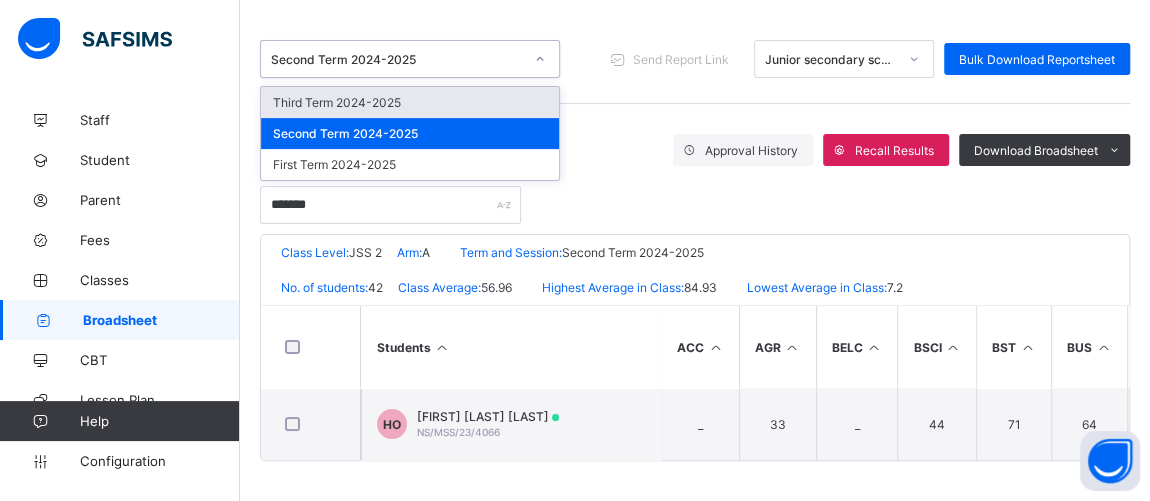 click on "Second Term 2024-2025" at bounding box center [391, 59] 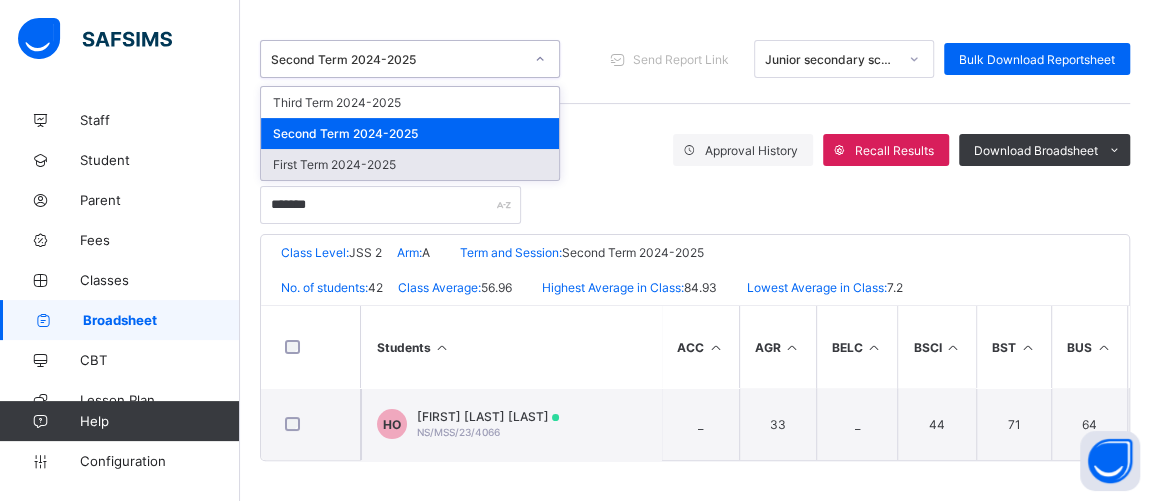 click on "First Term 2024-2025" at bounding box center (410, 164) 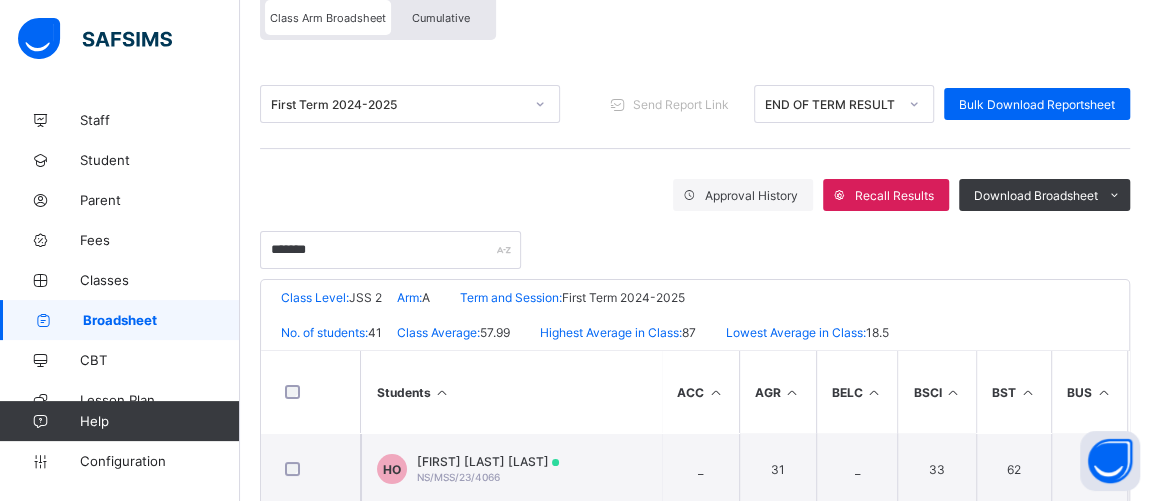 scroll, scrollTop: 239, scrollLeft: 0, axis: vertical 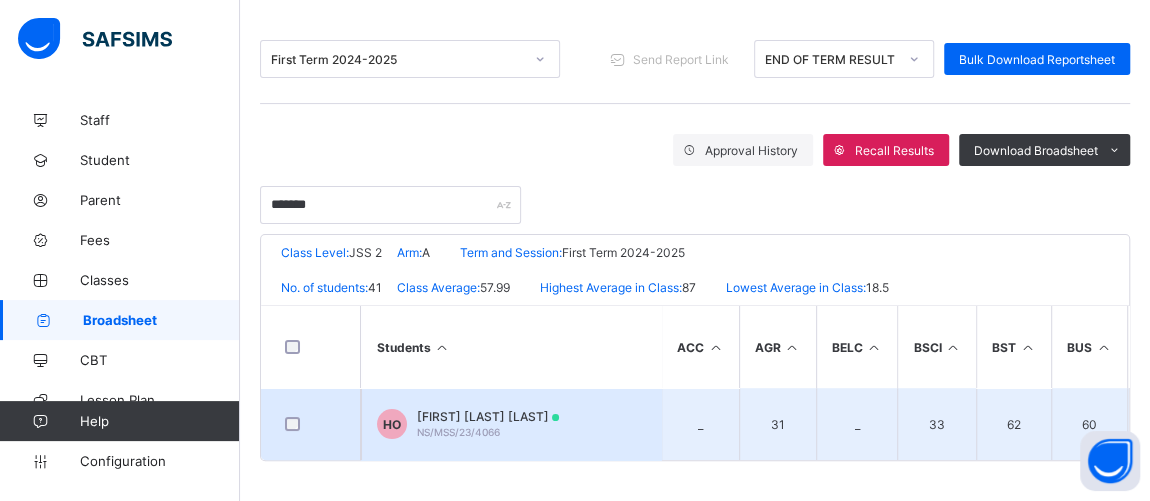 click on "HUSSAINA SUHAILA OSIKEMA" at bounding box center [488, 416] 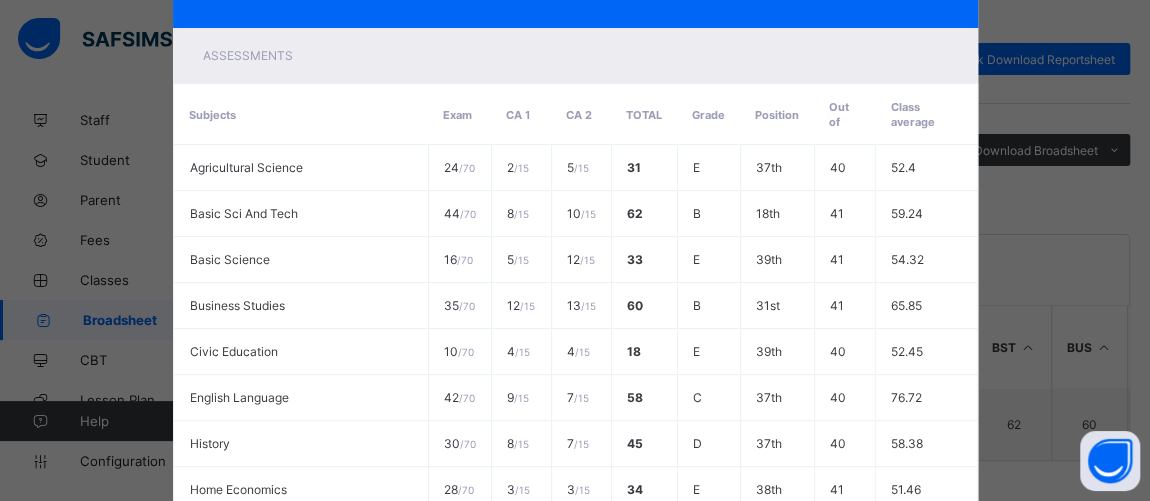 scroll, scrollTop: 0, scrollLeft: 0, axis: both 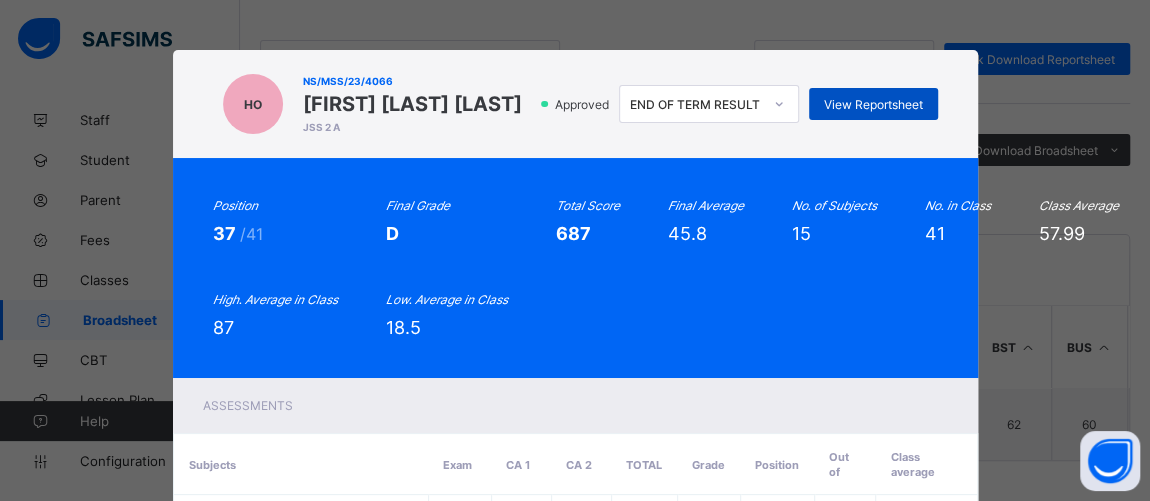 click on "View Reportsheet" at bounding box center [873, 104] 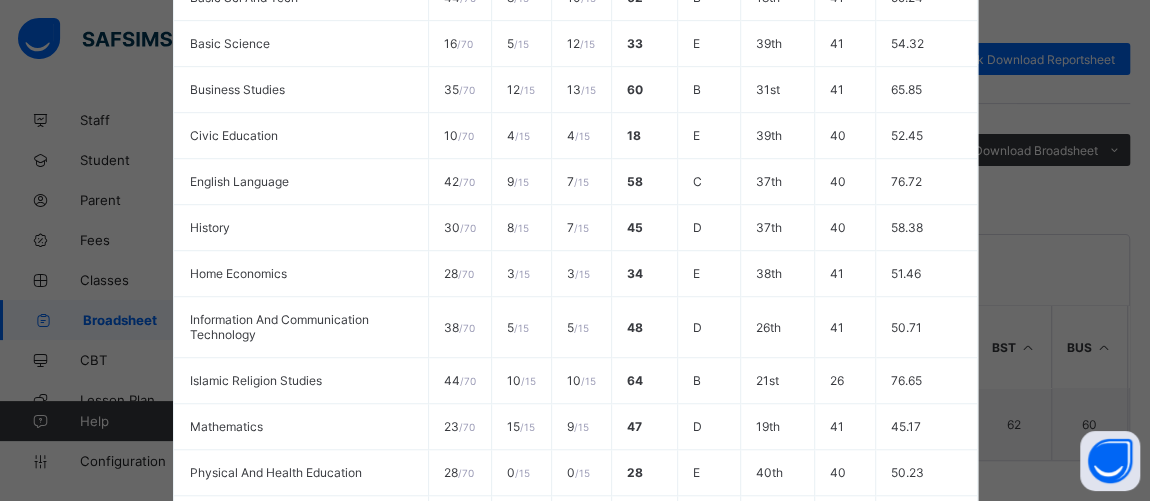scroll, scrollTop: 928, scrollLeft: 0, axis: vertical 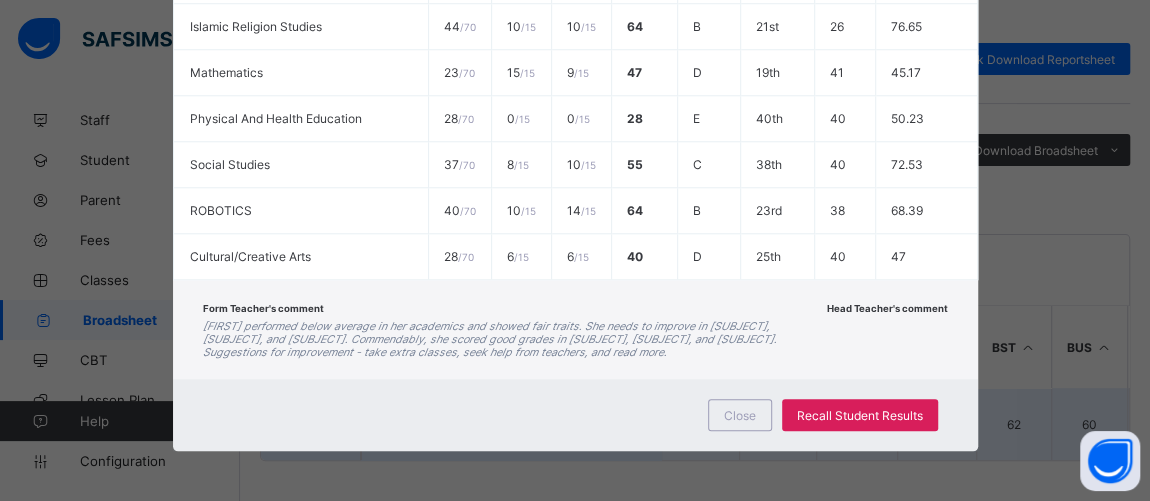 click on "Close" at bounding box center (740, 415) 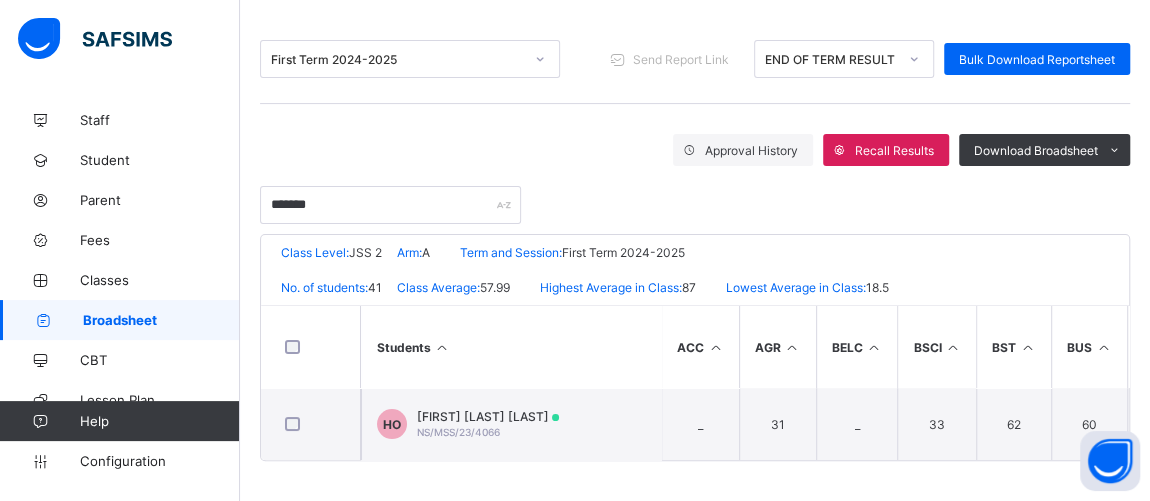 click on "Broadsheet" at bounding box center (161, 320) 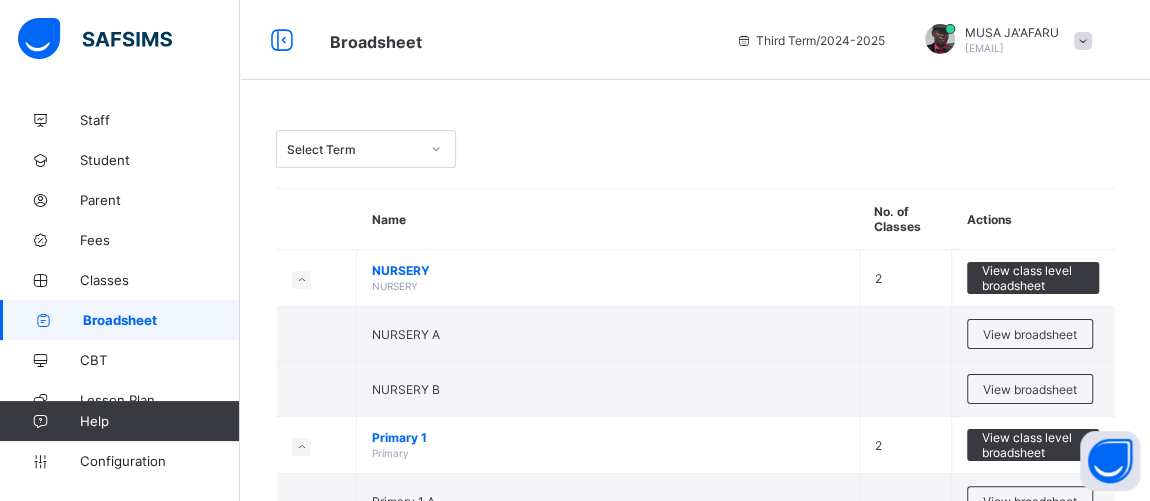 click on "Select Term" at bounding box center [353, 149] 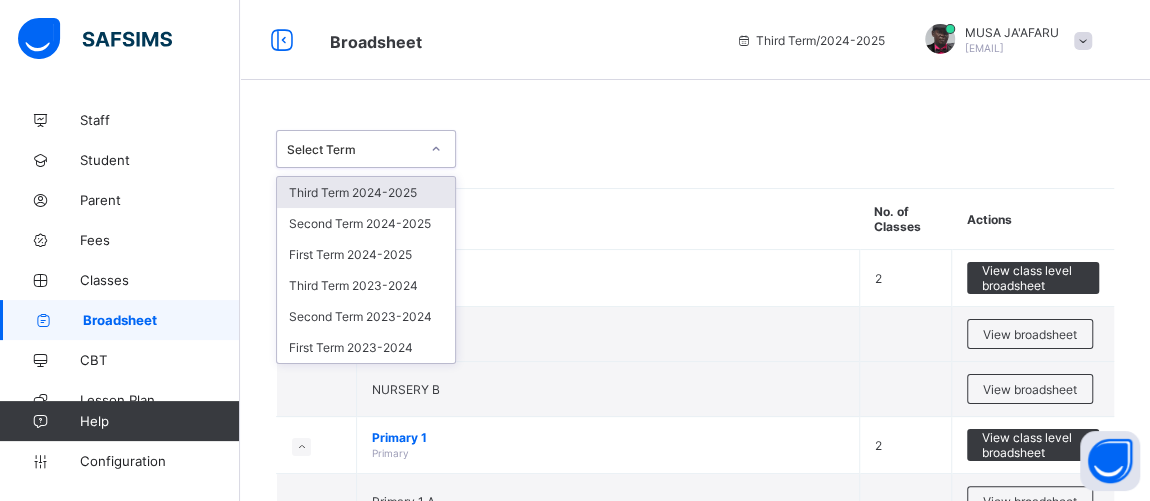 click on "Third Term 2024-2025" at bounding box center (366, 192) 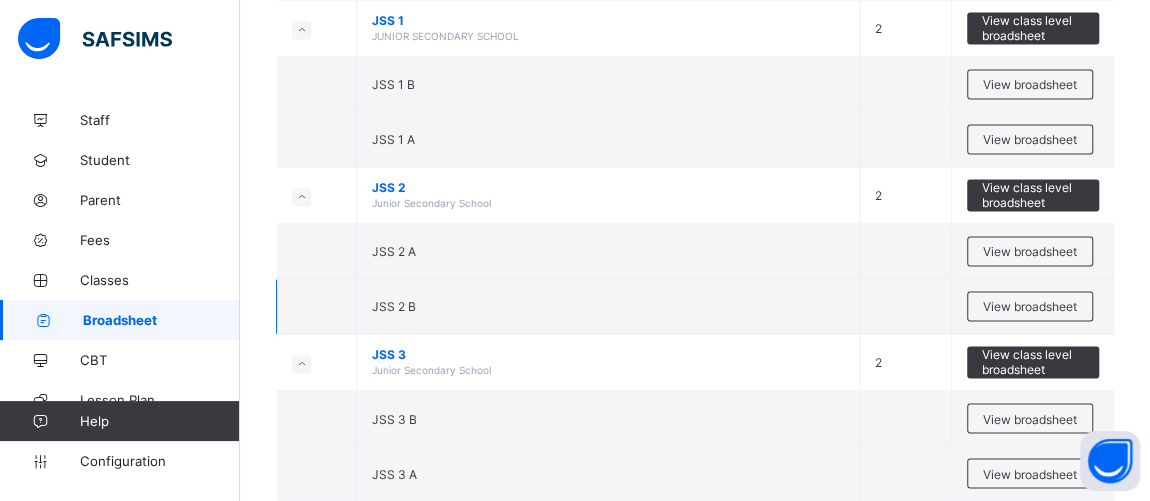 scroll, scrollTop: 1515, scrollLeft: 0, axis: vertical 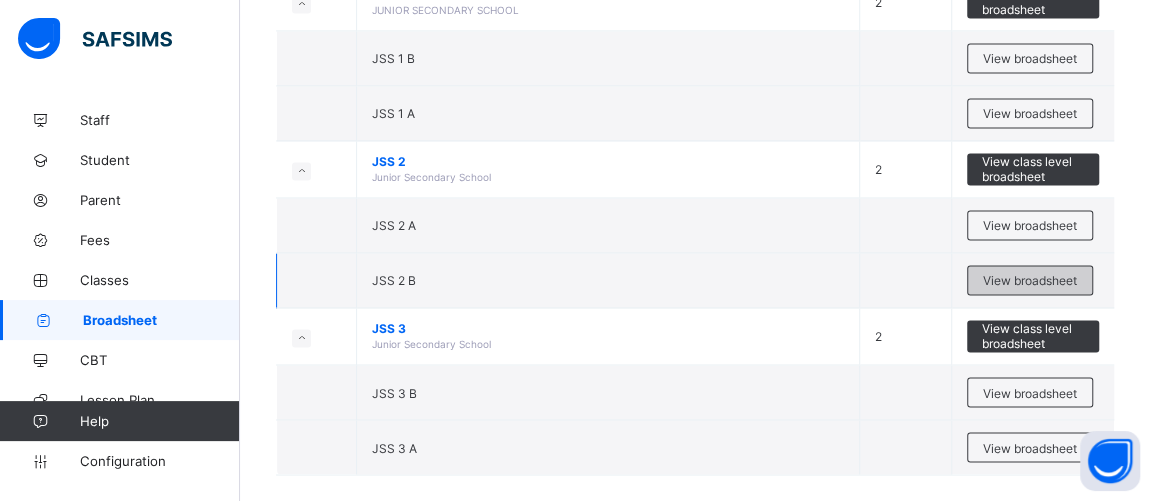click on "View broadsheet" at bounding box center (1030, 280) 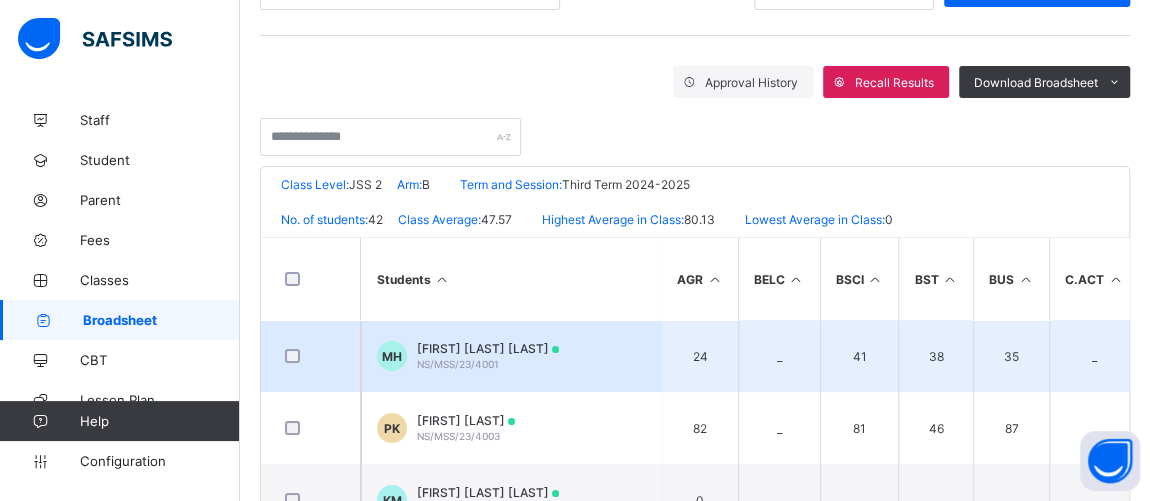 scroll, scrollTop: 151, scrollLeft: 0, axis: vertical 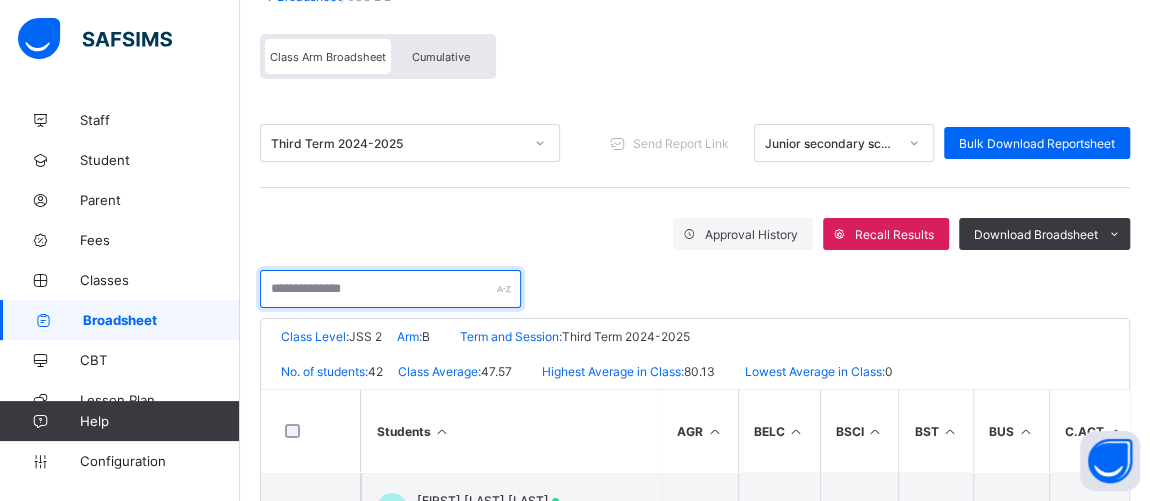 click at bounding box center [390, 289] 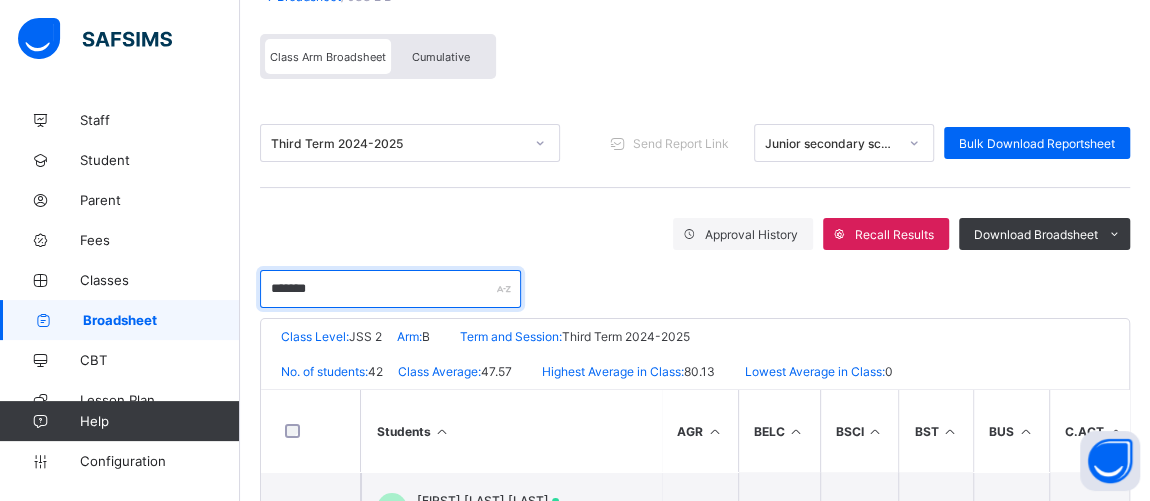 scroll, scrollTop: 239, scrollLeft: 0, axis: vertical 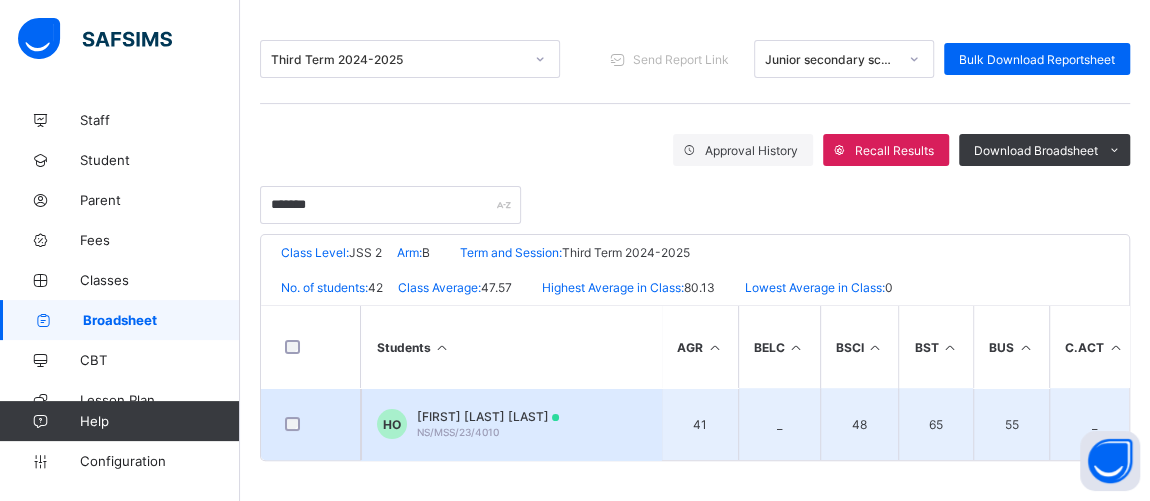 click on "[FIRST] [LAST] [LAST]" at bounding box center [488, 416] 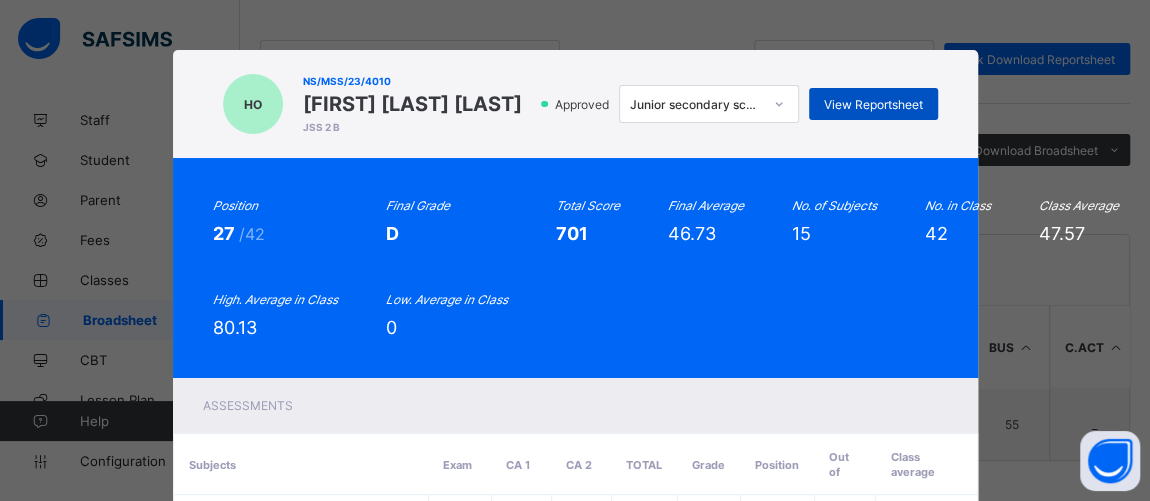 click on "View Reportsheet" at bounding box center (873, 104) 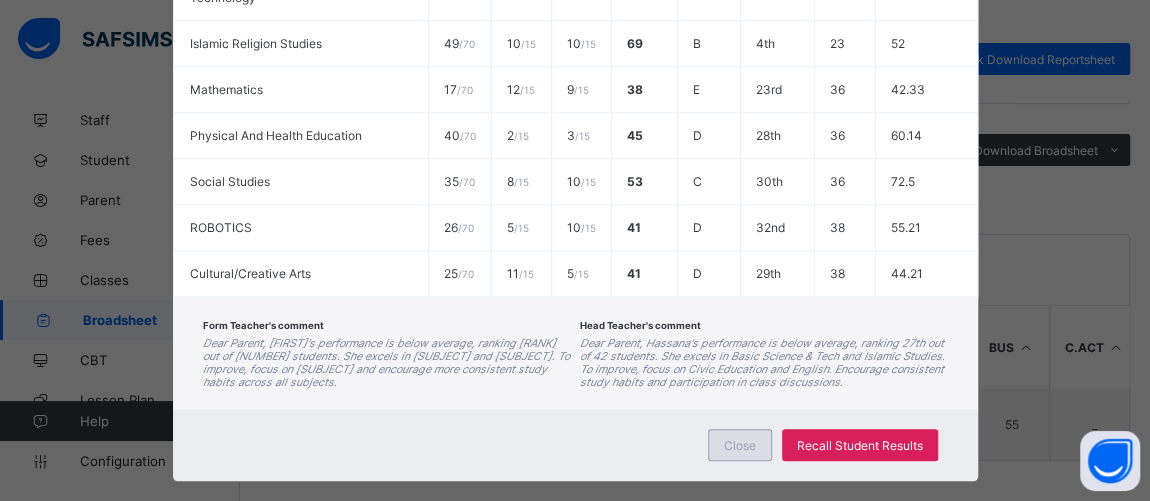 scroll, scrollTop: 909, scrollLeft: 0, axis: vertical 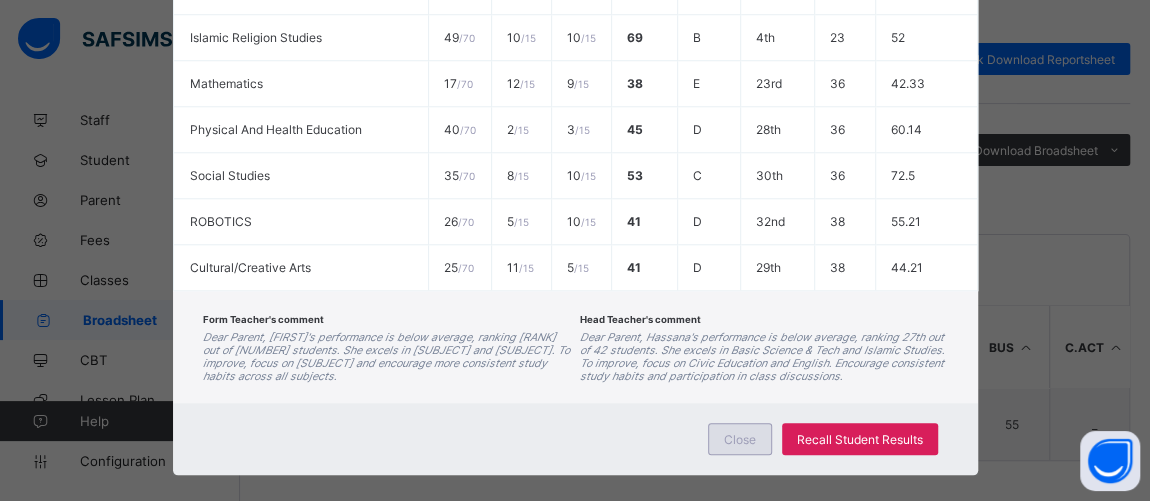 click on "Close" at bounding box center [740, 439] 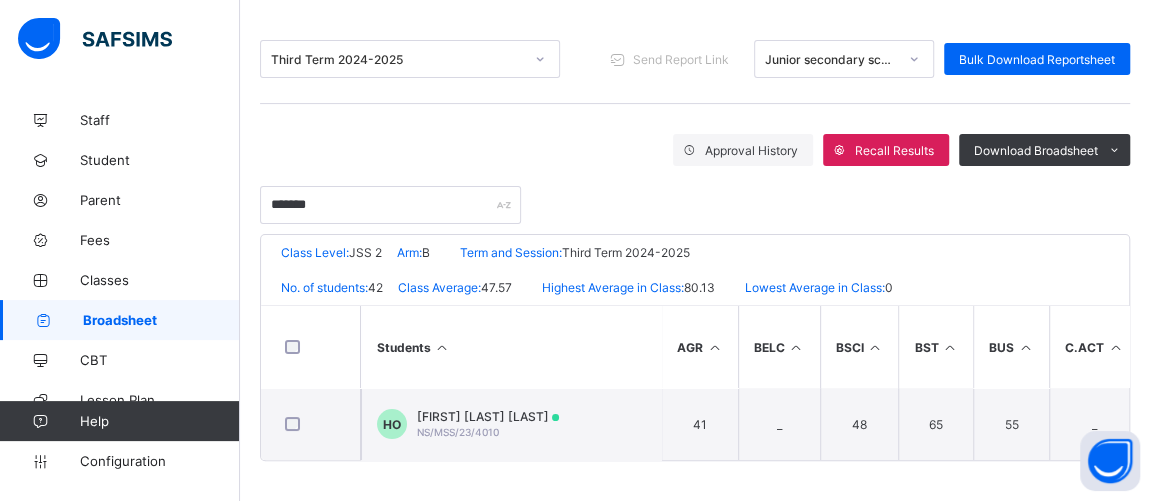 click on "Third Term 2024-2025" at bounding box center [397, 59] 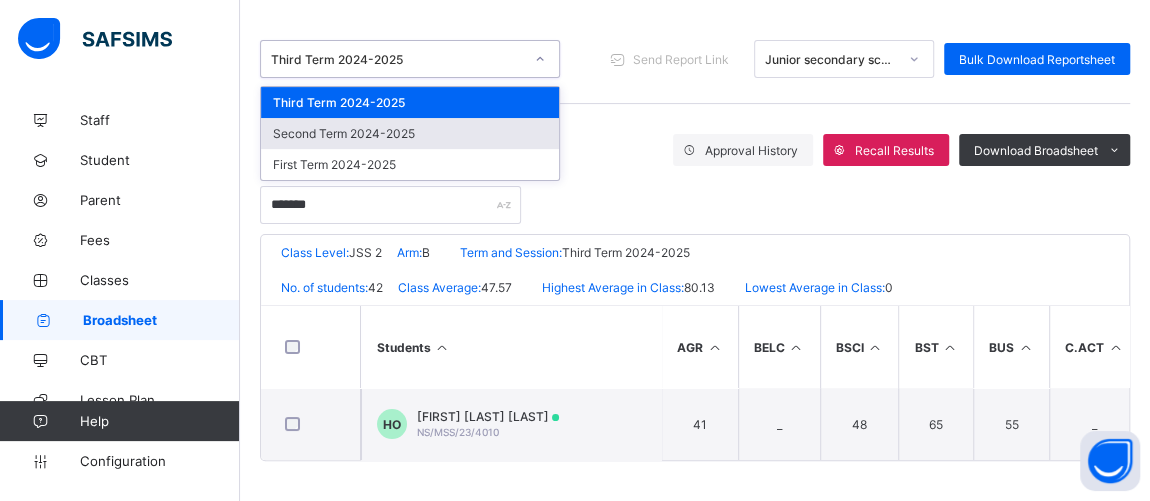 click on "Second Term 2024-2025" at bounding box center [410, 133] 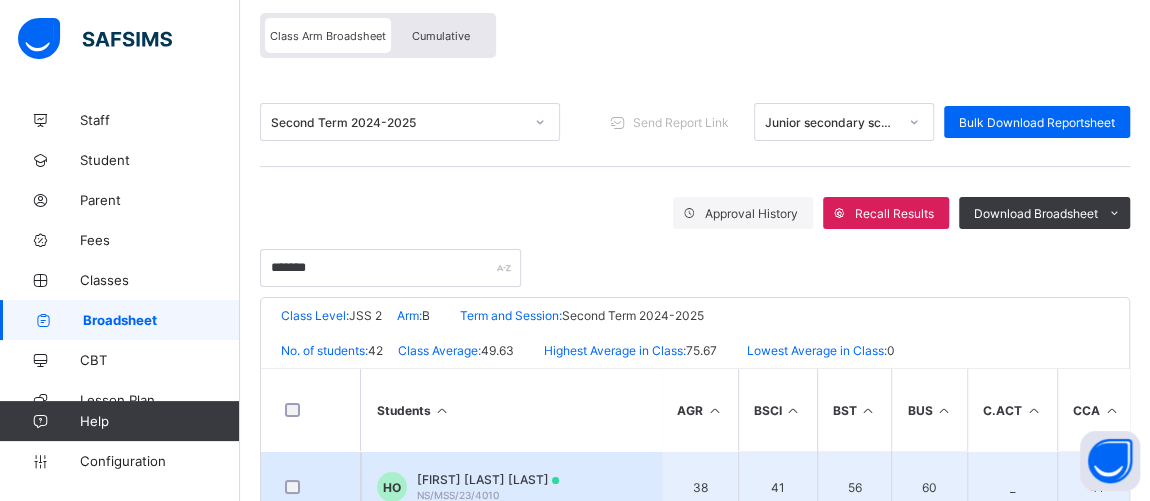 scroll, scrollTop: 239, scrollLeft: 0, axis: vertical 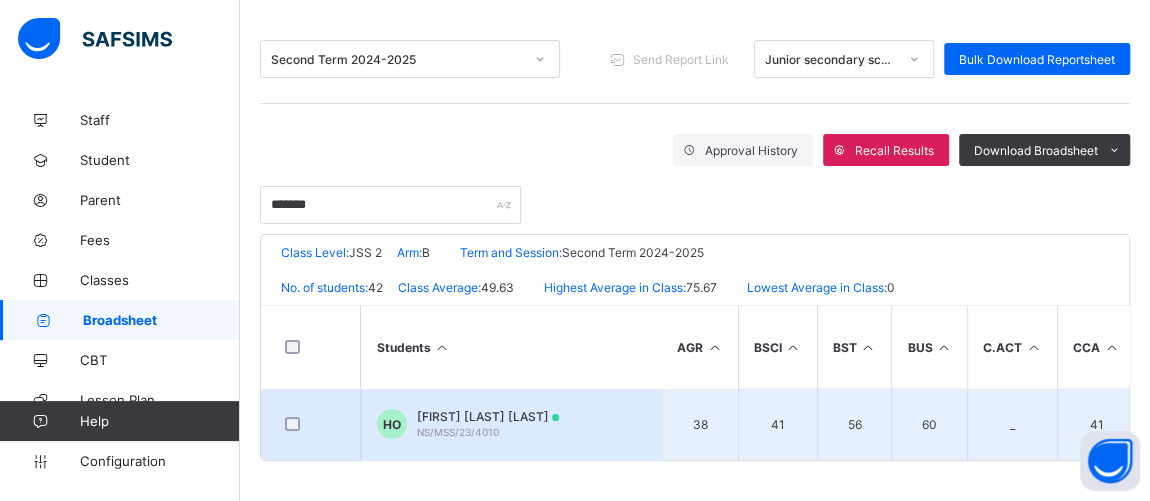 click on "[FIRST] [LAST] [LAST]" at bounding box center [488, 416] 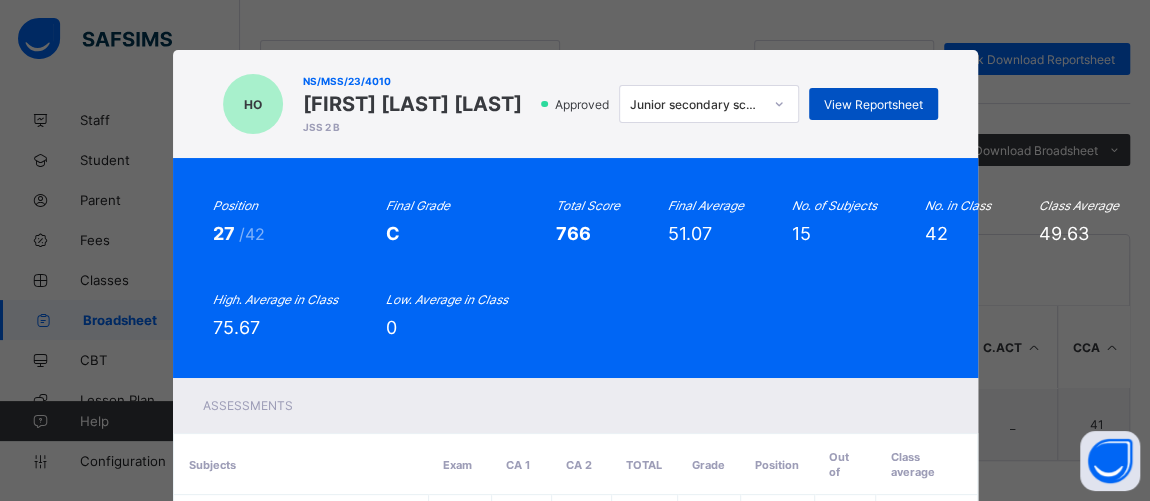 click on "View Reportsheet" at bounding box center [873, 104] 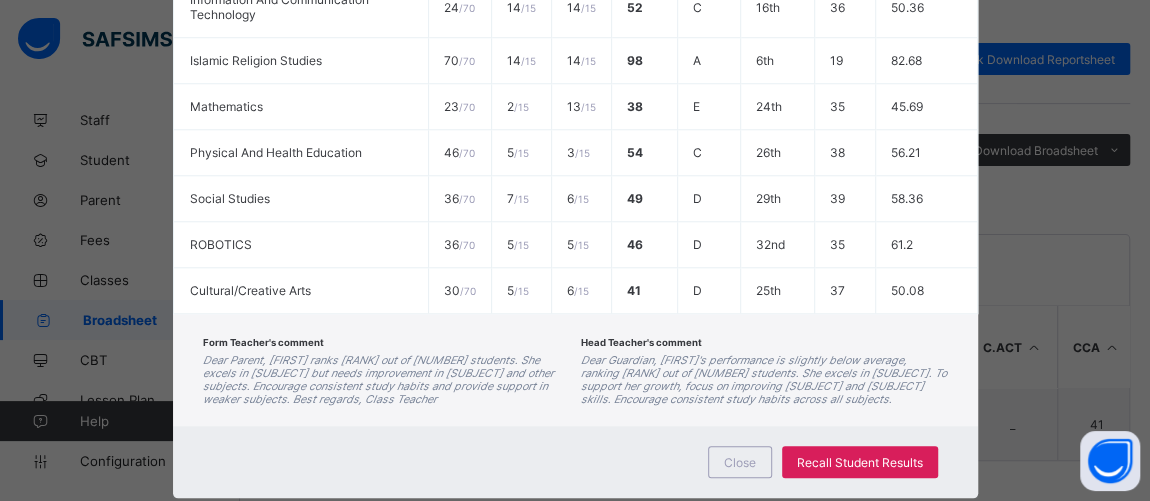 scroll, scrollTop: 953, scrollLeft: 0, axis: vertical 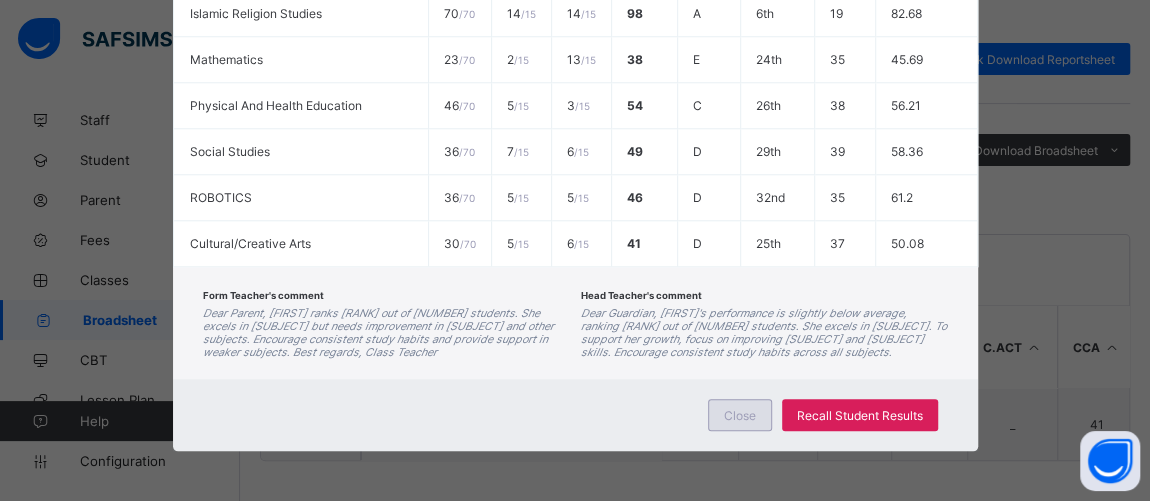 click on "Close" at bounding box center (740, 415) 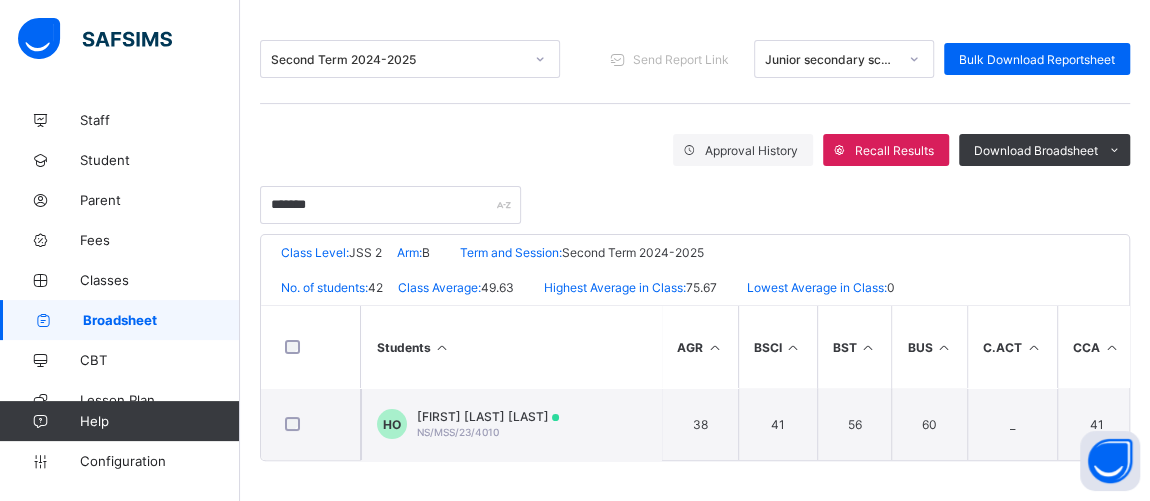 click on "Second Term 2024-2025" at bounding box center (397, 59) 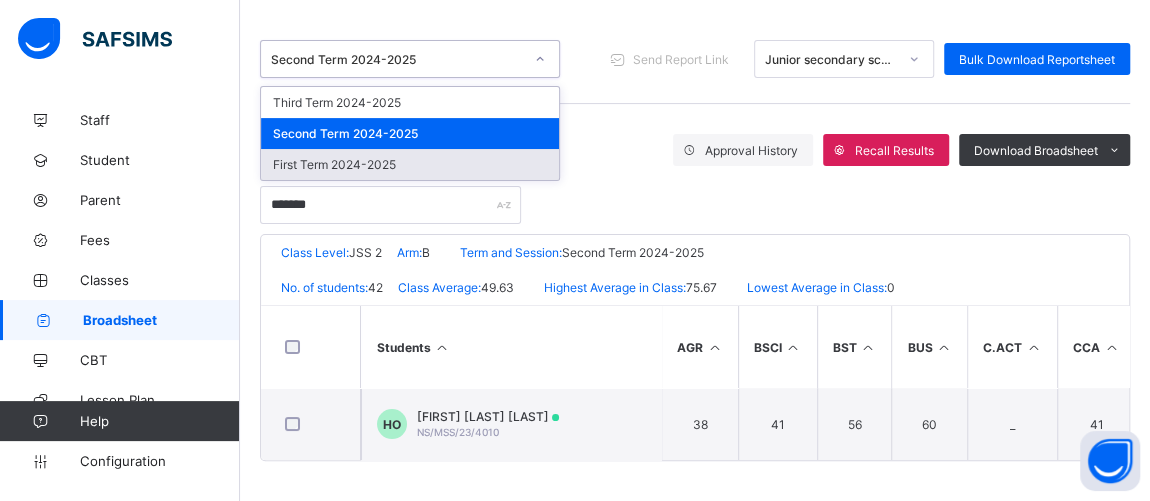 click on "First Term 2024-2025" at bounding box center [410, 164] 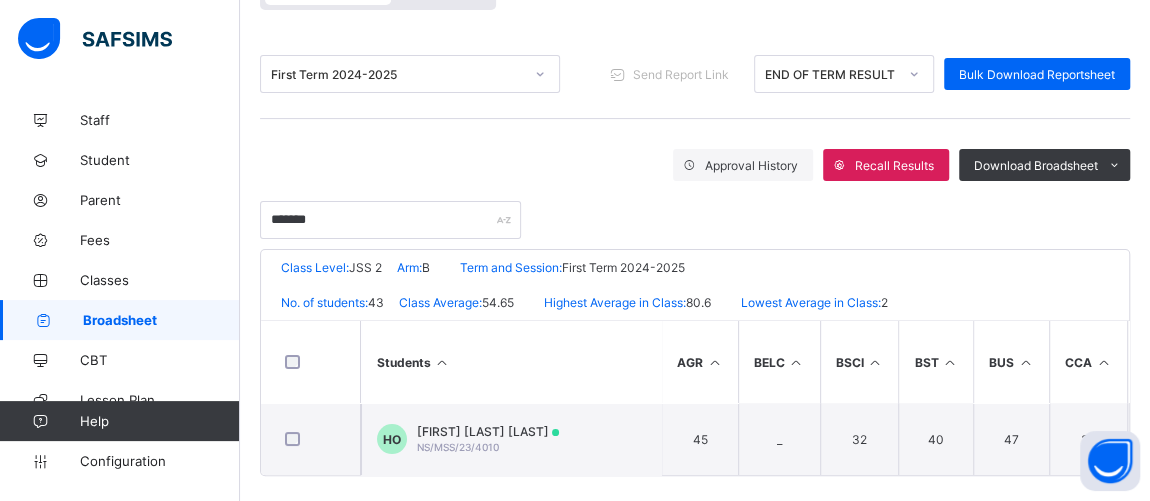 scroll, scrollTop: 239, scrollLeft: 0, axis: vertical 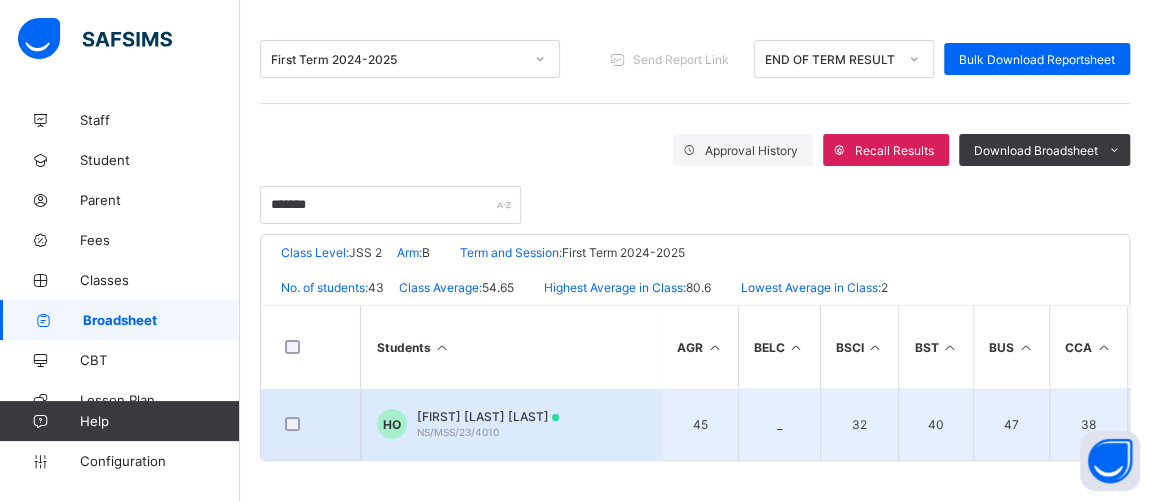 click on "[FIRST] [LAST] [LAST]" at bounding box center [488, 416] 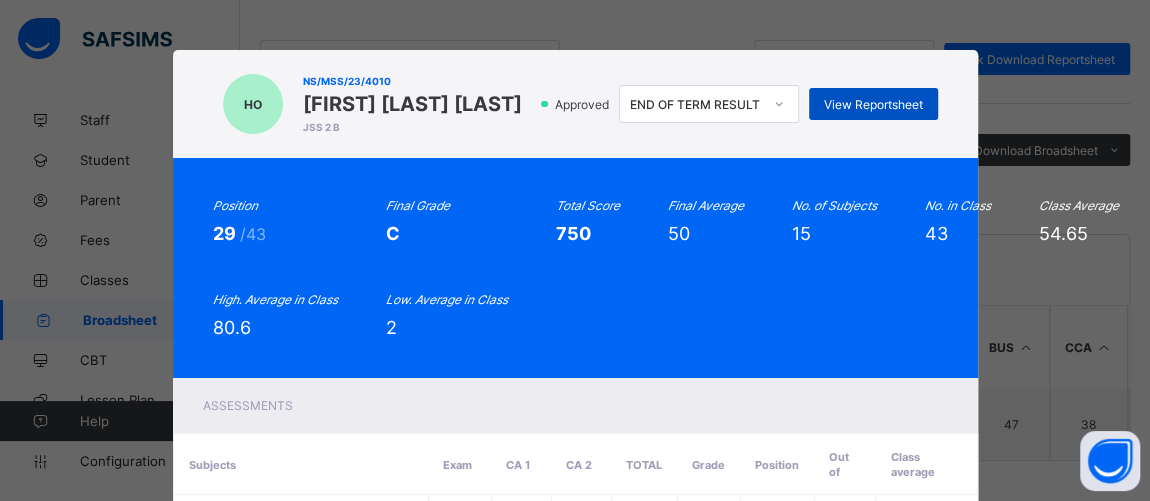 click on "View Reportsheet" at bounding box center [873, 104] 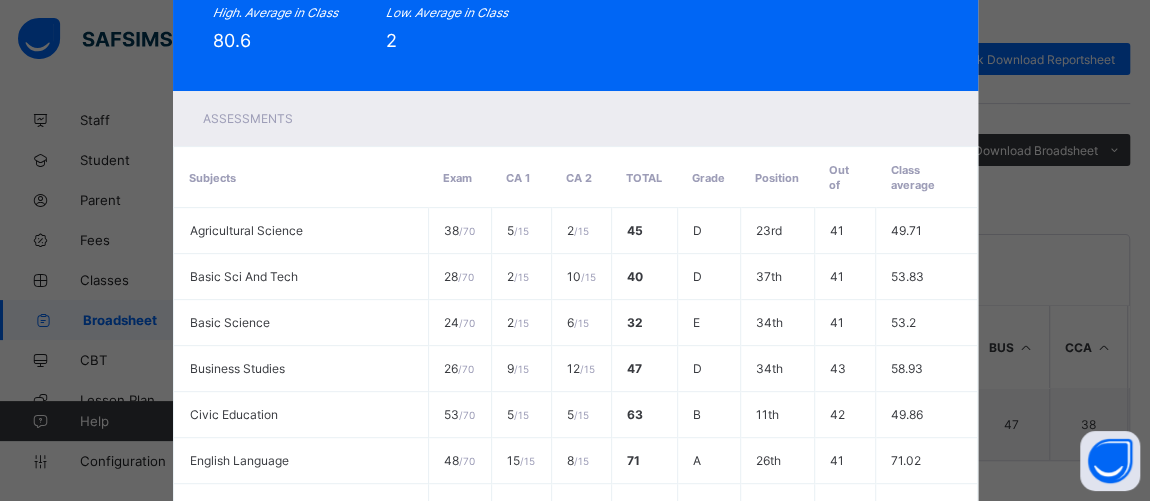 scroll, scrollTop: 903, scrollLeft: 0, axis: vertical 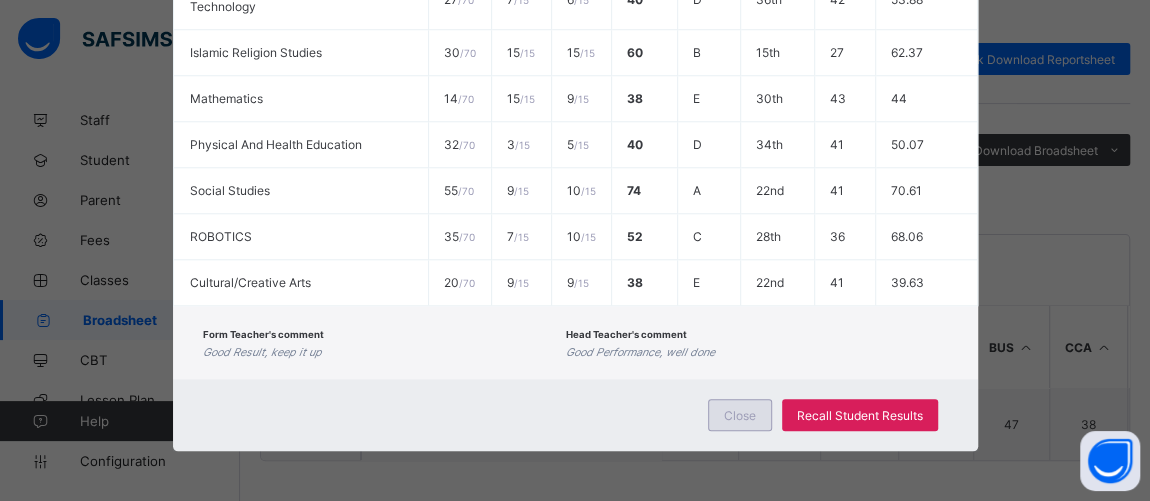 click on "Close" at bounding box center (740, 415) 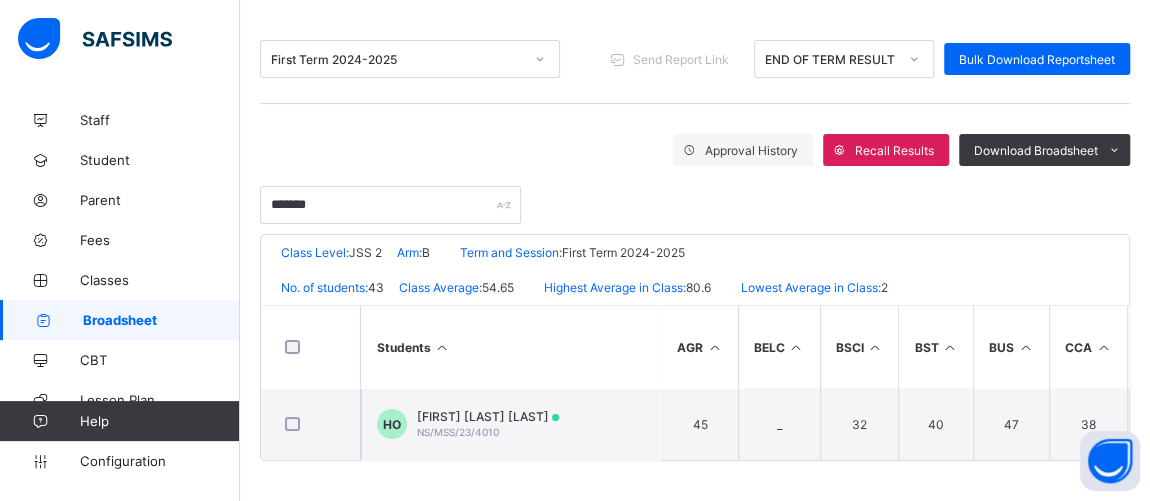 click on "Broadsheet" at bounding box center (161, 320) 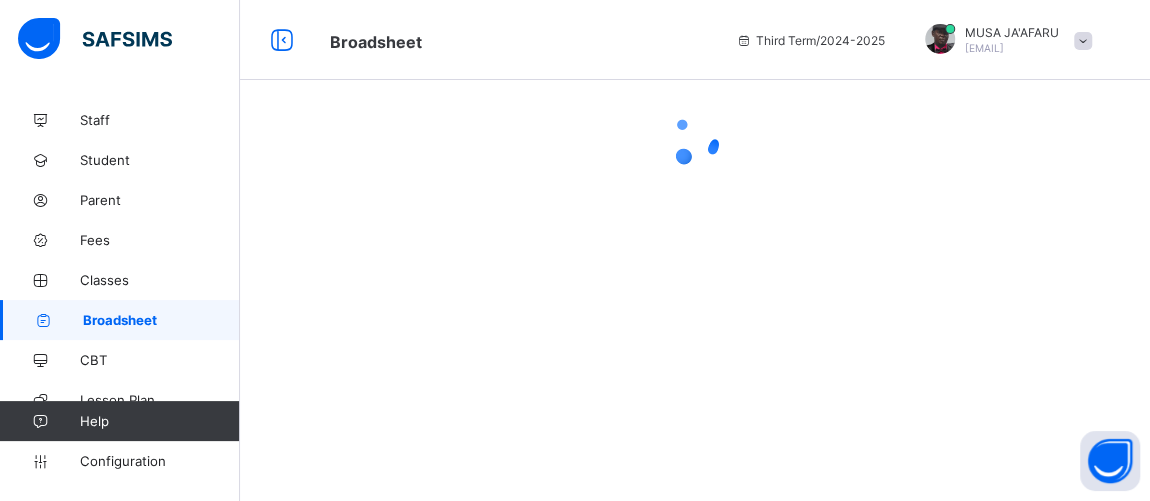 scroll, scrollTop: 0, scrollLeft: 0, axis: both 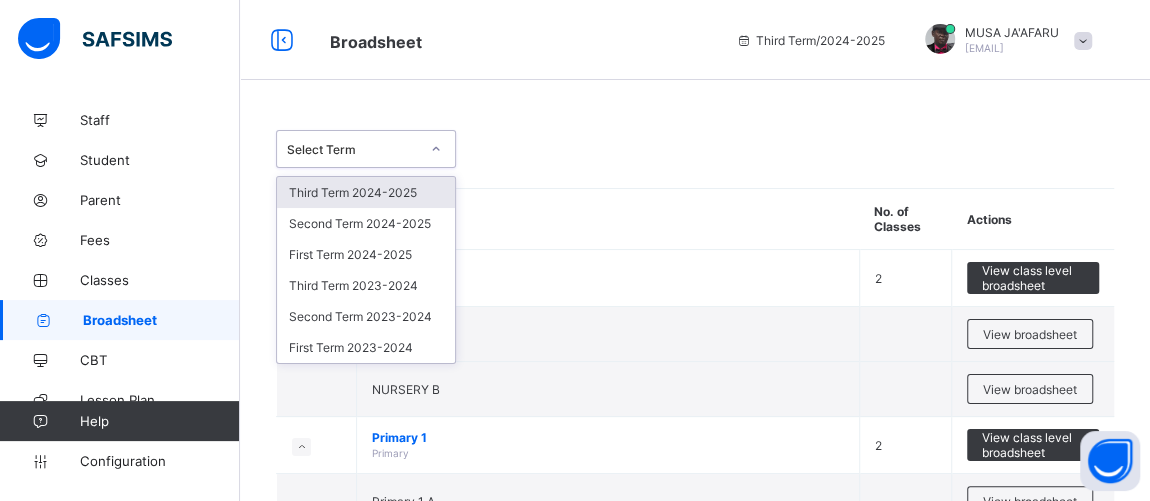 click on "Select Term" at bounding box center [353, 149] 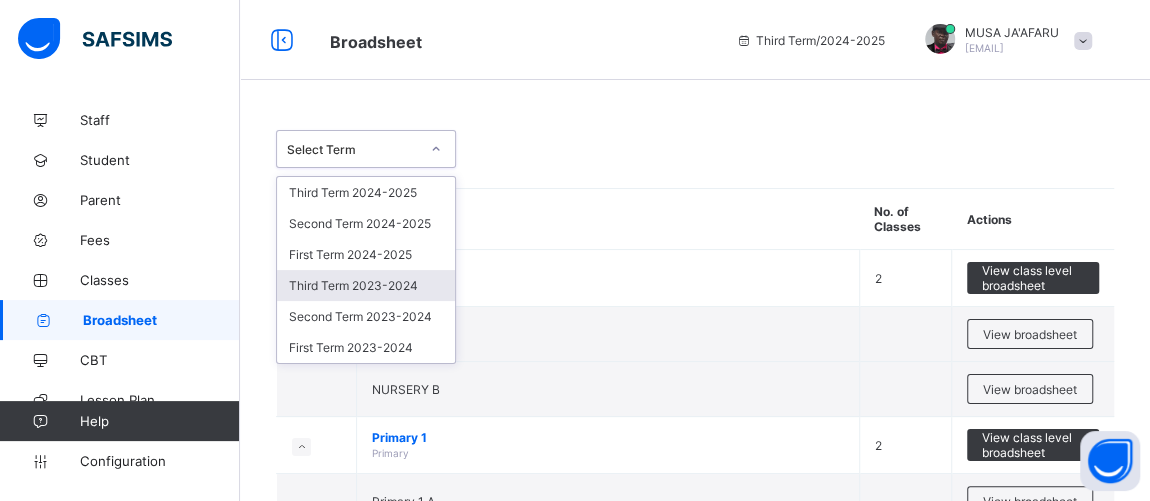 click on "Third Term 2023-2024" at bounding box center [366, 285] 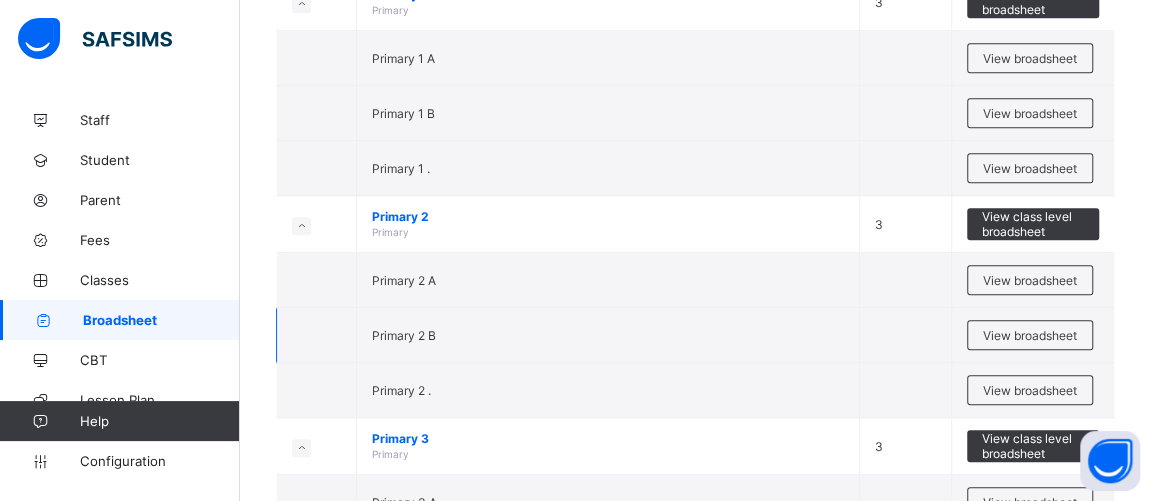 scroll, scrollTop: 757, scrollLeft: 0, axis: vertical 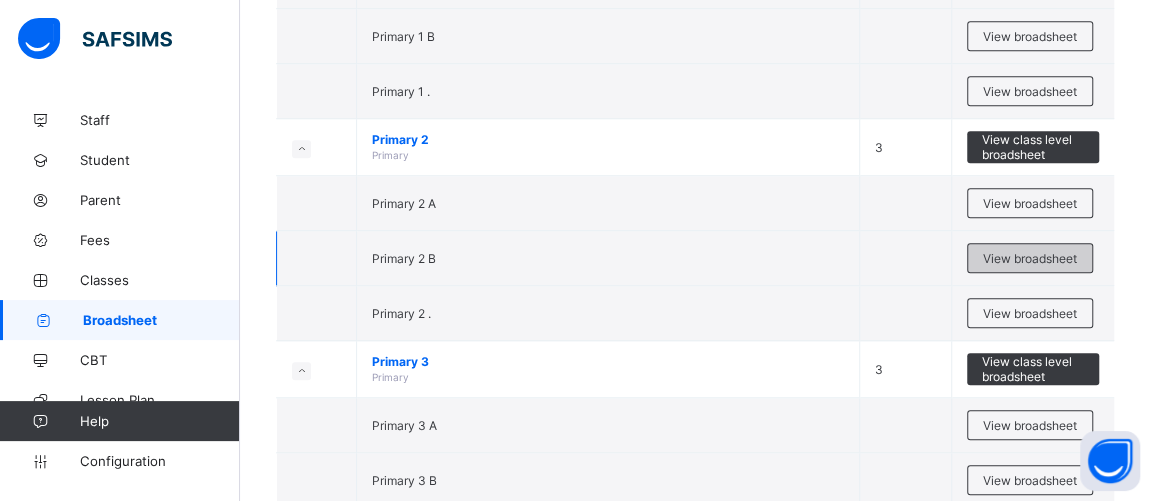 click on "View broadsheet" at bounding box center [1030, 258] 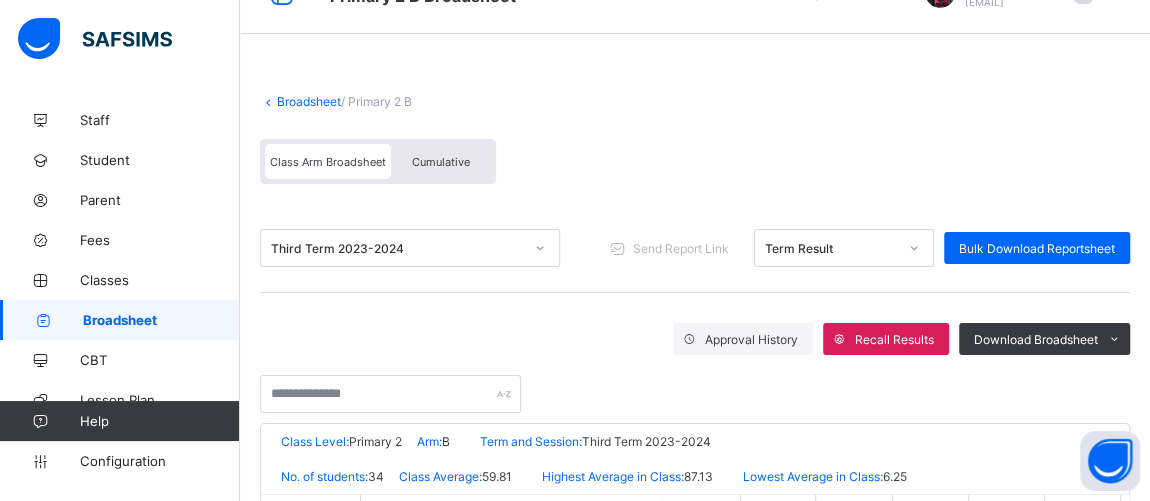 scroll, scrollTop: 0, scrollLeft: 0, axis: both 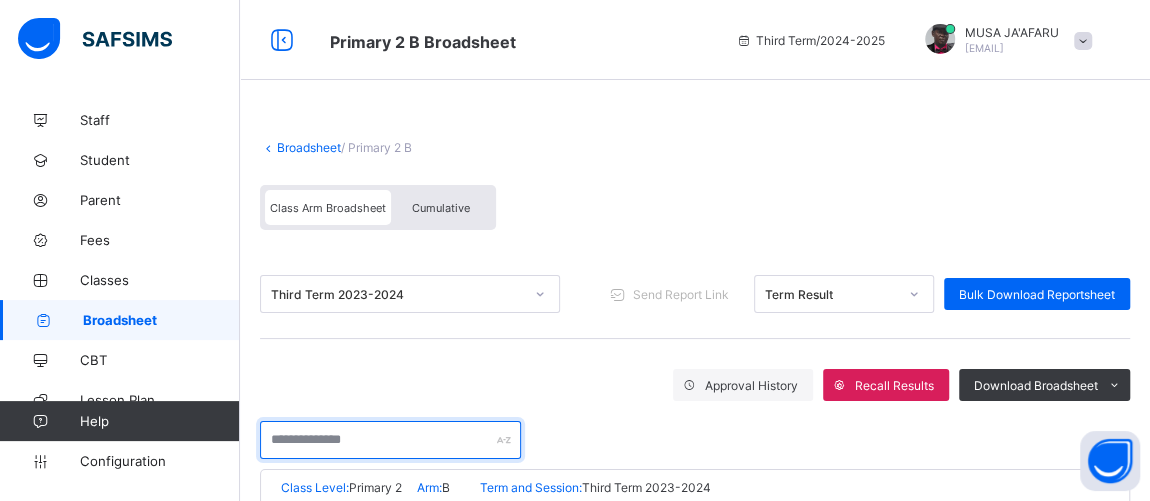 click at bounding box center [390, 440] 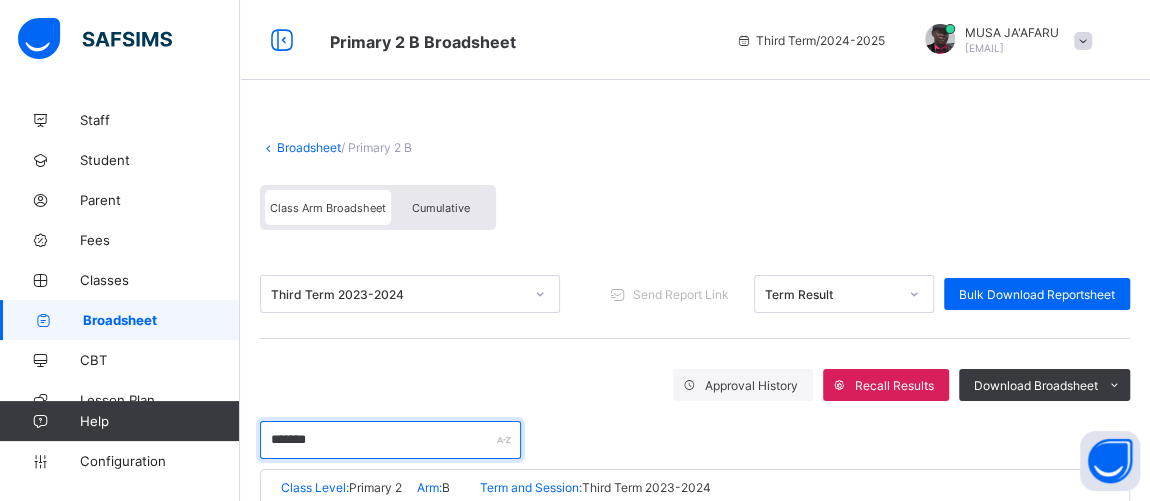 scroll, scrollTop: 239, scrollLeft: 0, axis: vertical 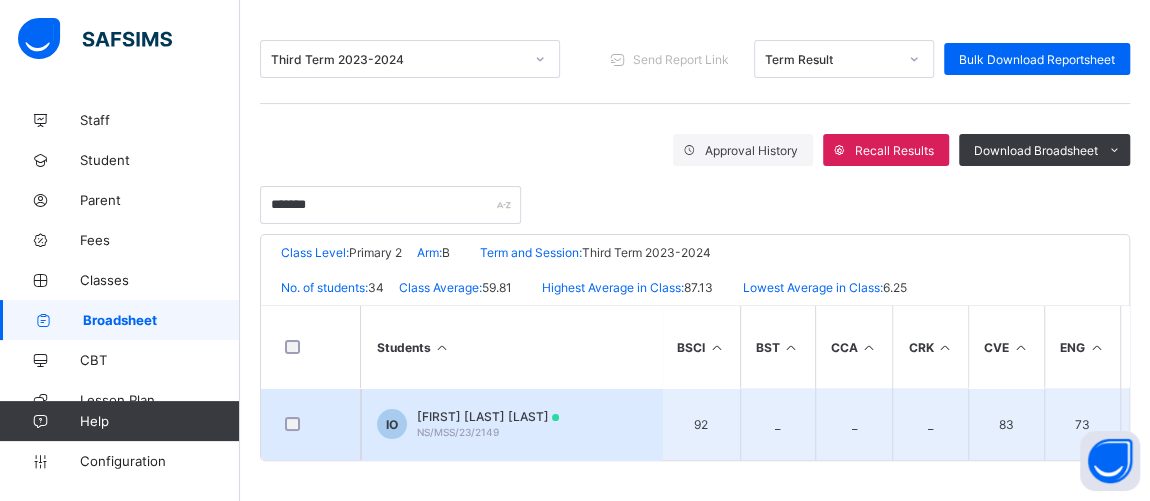 click on "NS/MSS/23/2149" at bounding box center (458, 432) 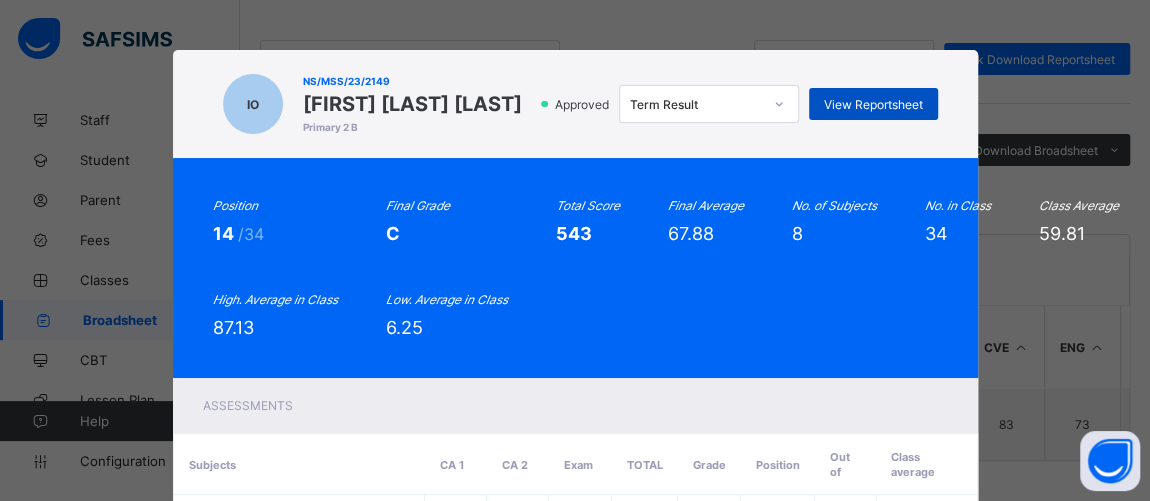 click on "View Reportsheet" at bounding box center [873, 104] 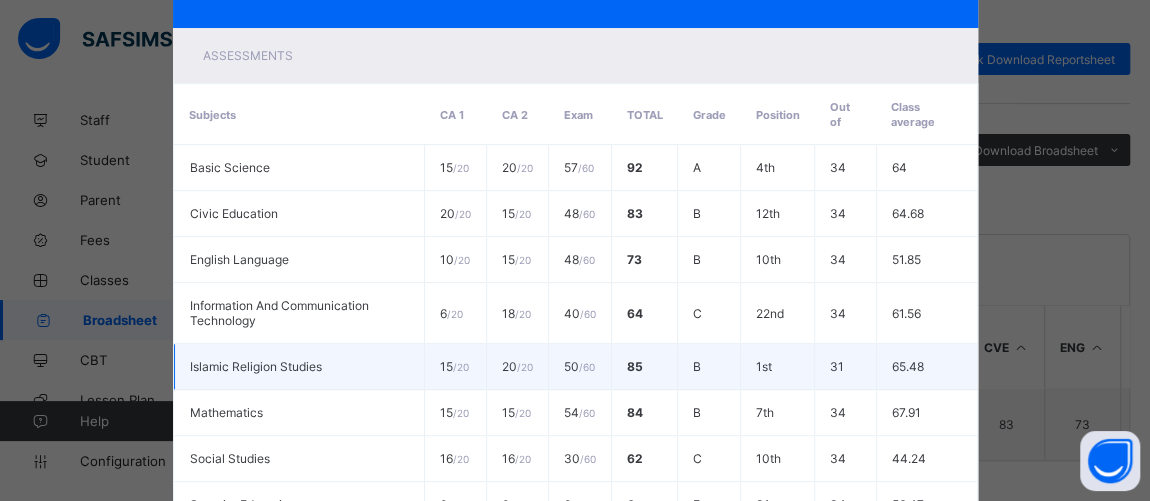 scroll, scrollTop: 574, scrollLeft: 0, axis: vertical 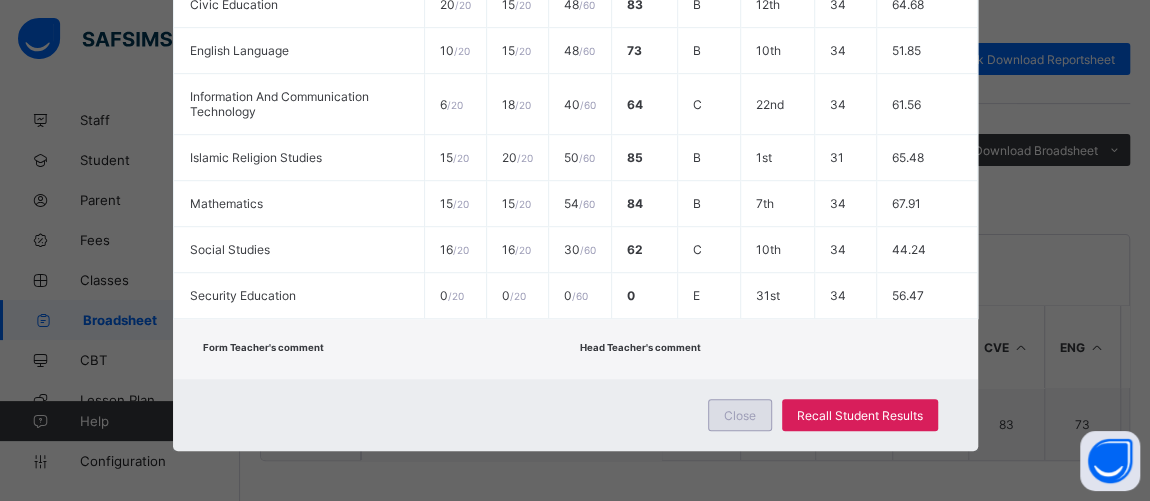 click on "Close" at bounding box center [740, 415] 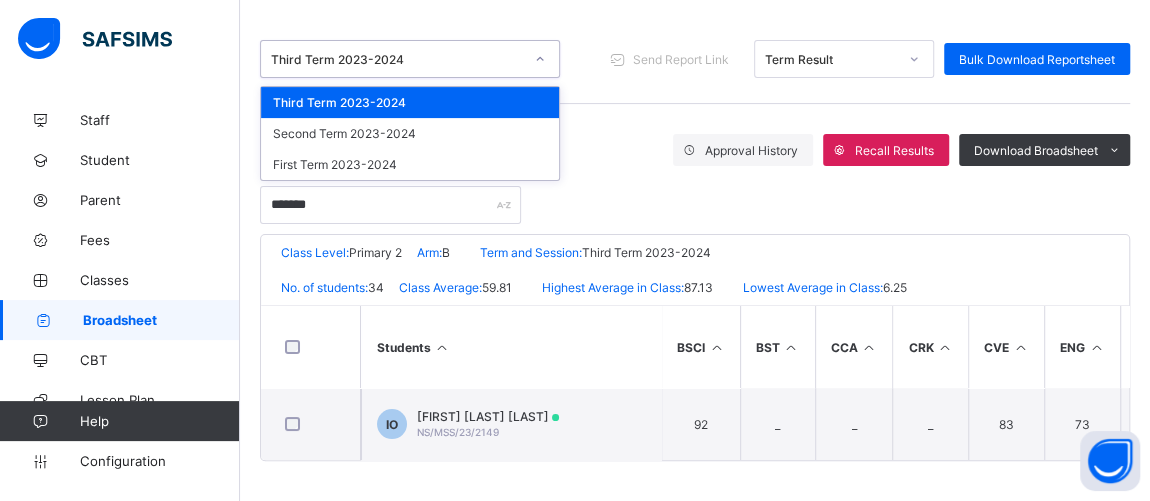 click on "Third Term 2023-2024" at bounding box center [397, 59] 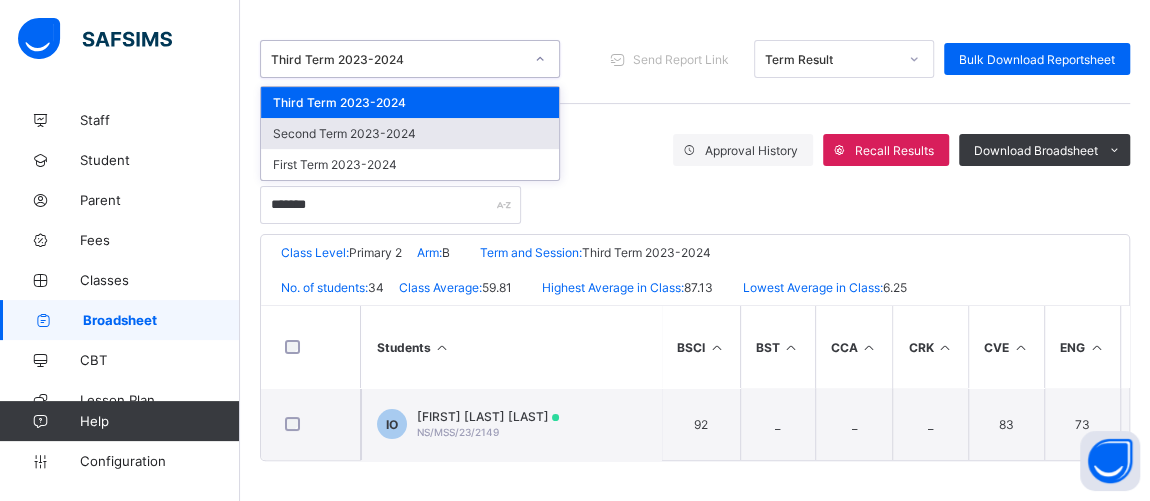click on "Second Term 2023-2024" at bounding box center (410, 133) 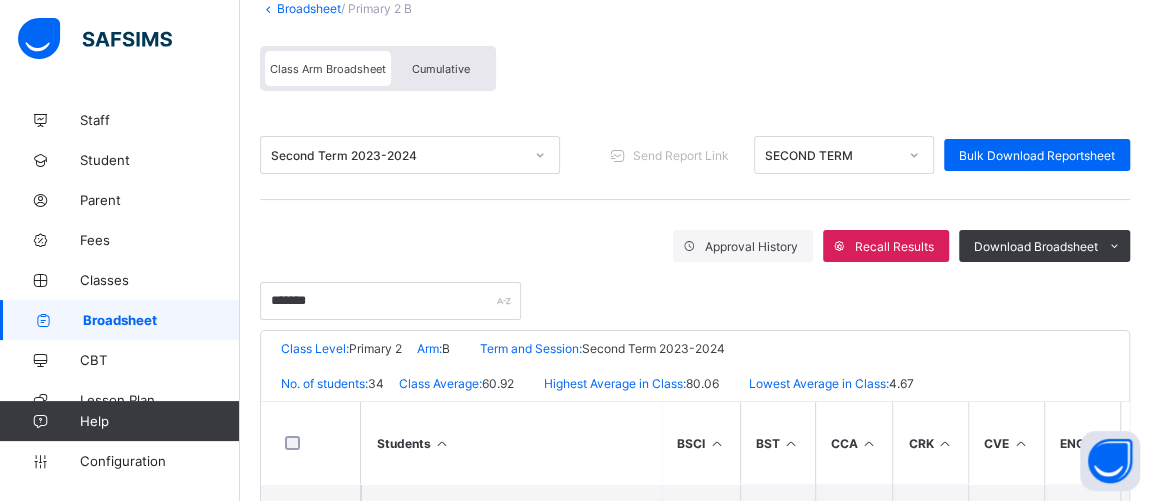 scroll, scrollTop: 239, scrollLeft: 0, axis: vertical 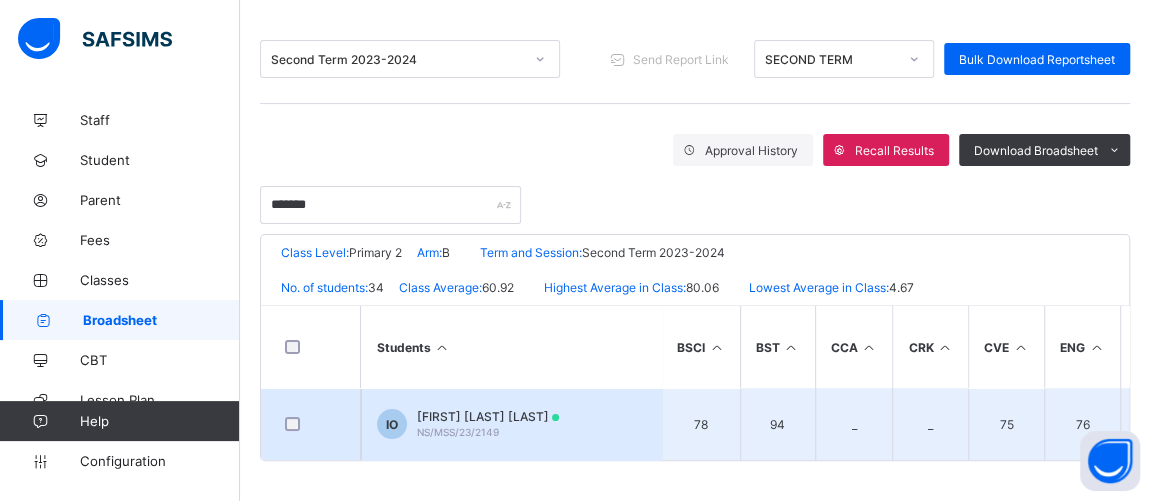 click on "IBRAHIM SURAJJ-DEEN OSIKEMA" at bounding box center (488, 416) 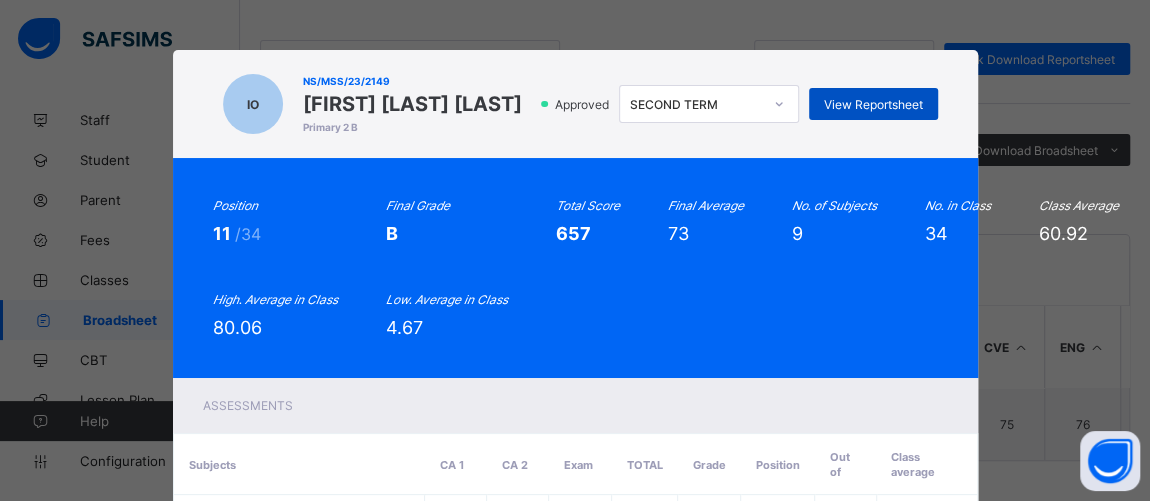 click on "View Reportsheet" at bounding box center [873, 104] 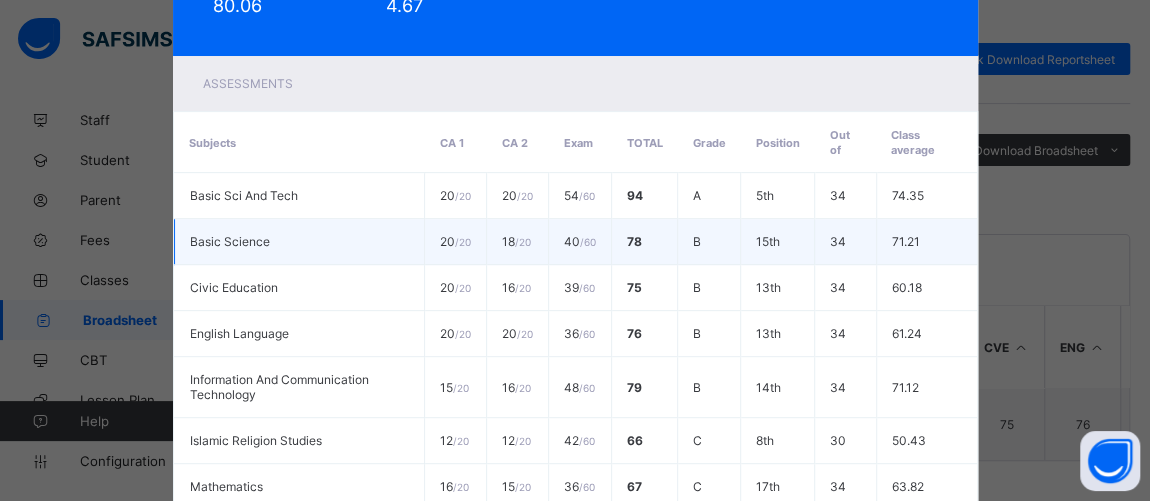 scroll, scrollTop: 683, scrollLeft: 0, axis: vertical 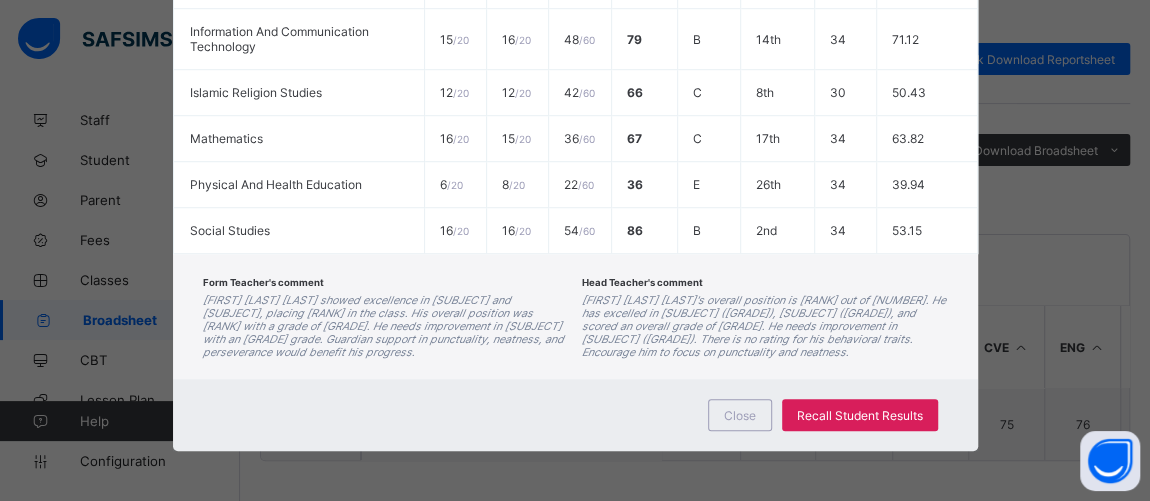 drag, startPoint x: 741, startPoint y: 423, endPoint x: 740, endPoint y: 437, distance: 14.035668 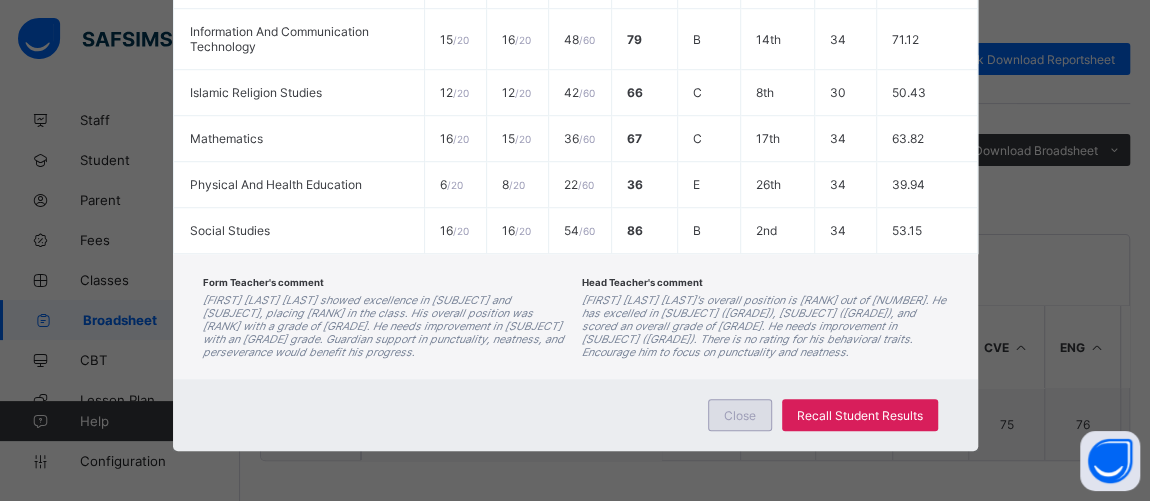 click on "Close" at bounding box center (740, 415) 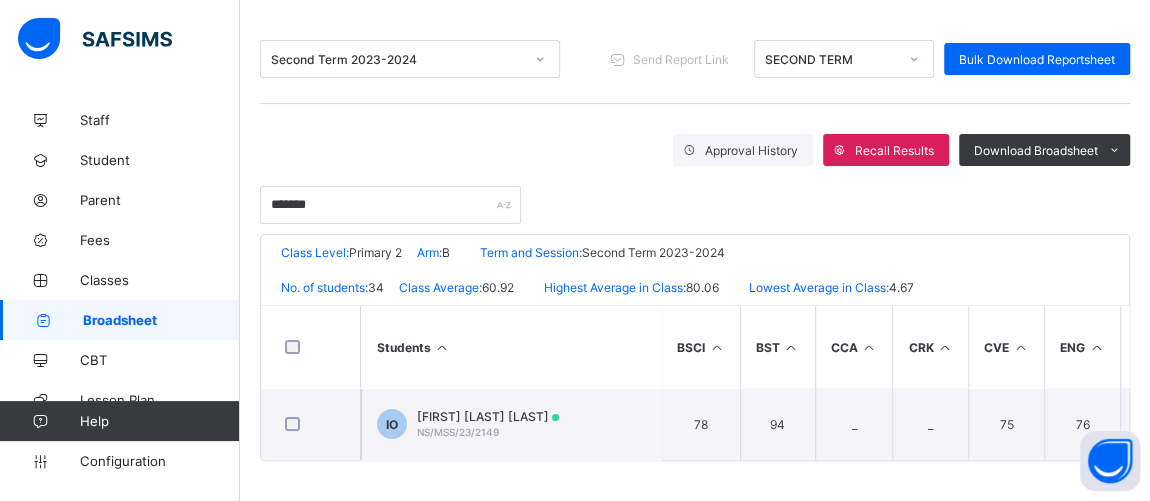 click on "Broadsheet" at bounding box center [161, 320] 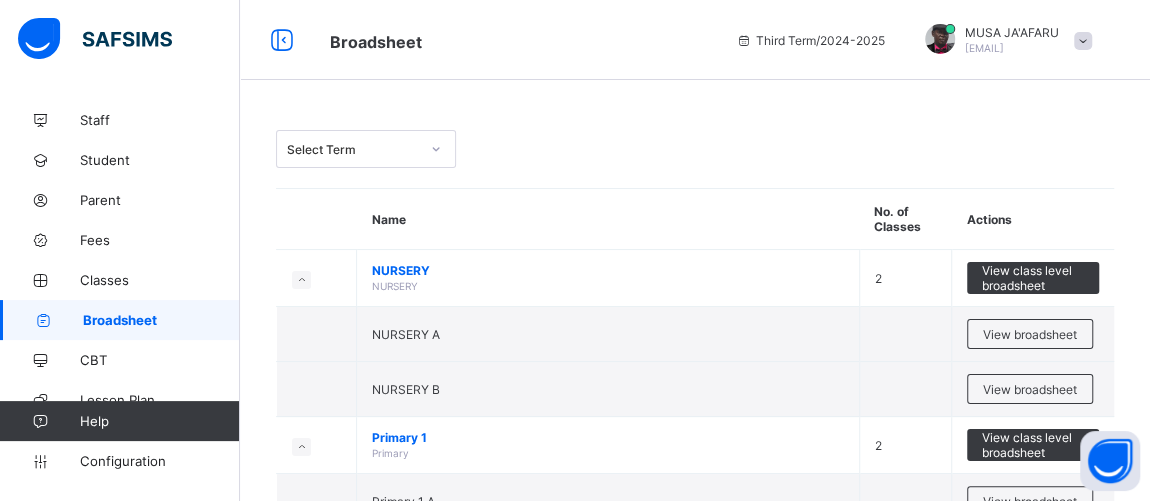 click on "Select Term" at bounding box center (353, 149) 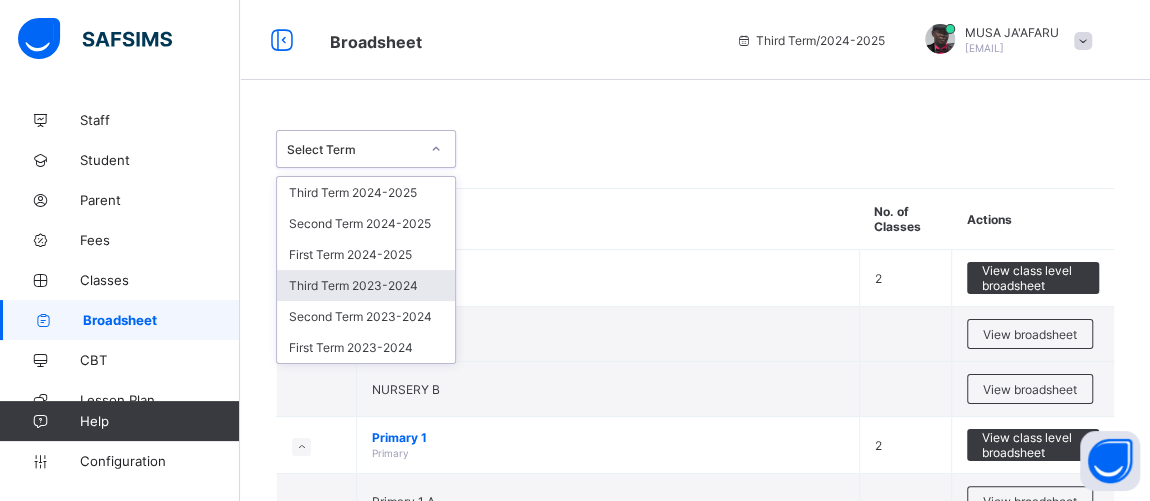 click on "Third Term 2023-2024" at bounding box center [366, 285] 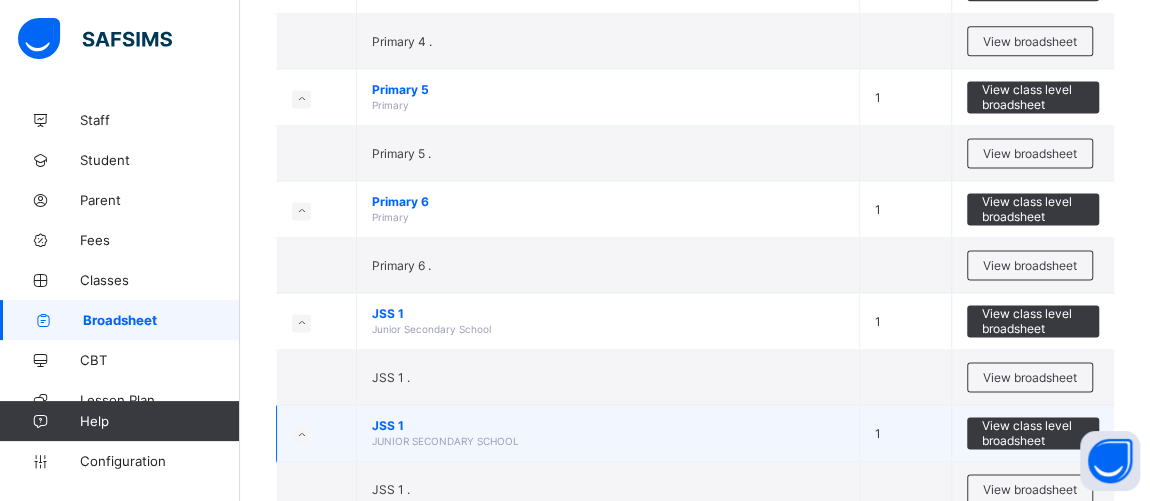 scroll, scrollTop: 1515, scrollLeft: 0, axis: vertical 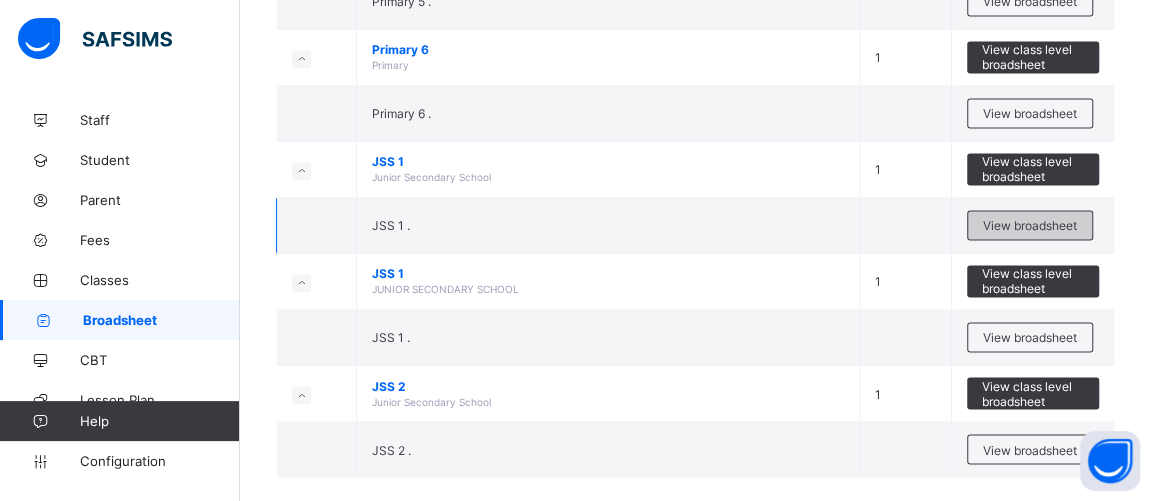 click on "View broadsheet" at bounding box center [1030, 225] 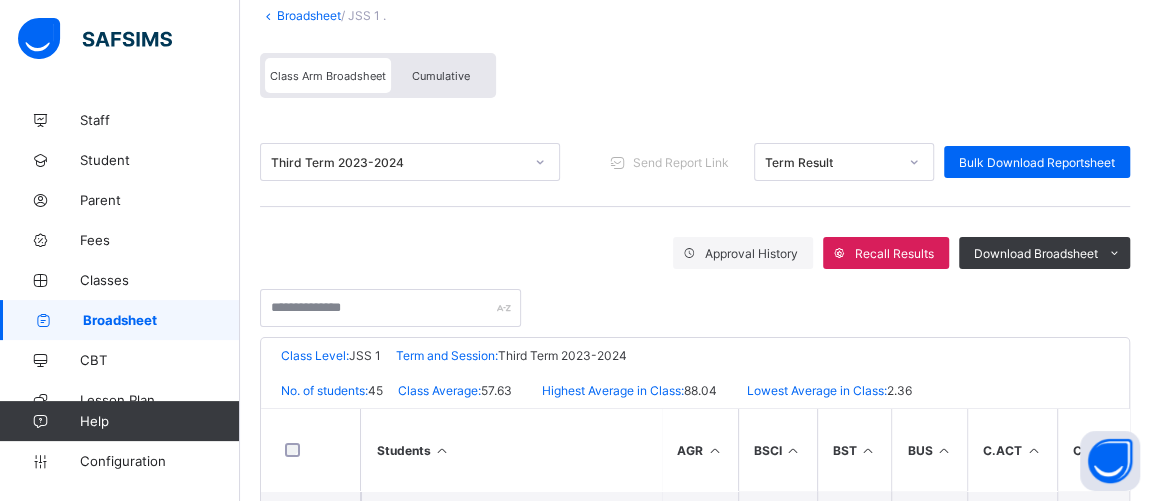 scroll, scrollTop: 151, scrollLeft: 0, axis: vertical 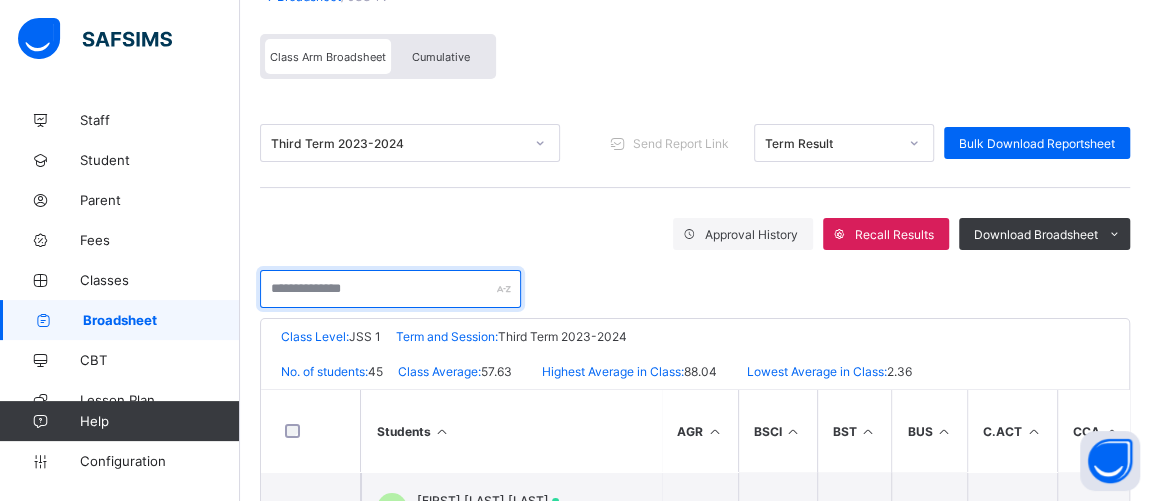 click at bounding box center (390, 289) 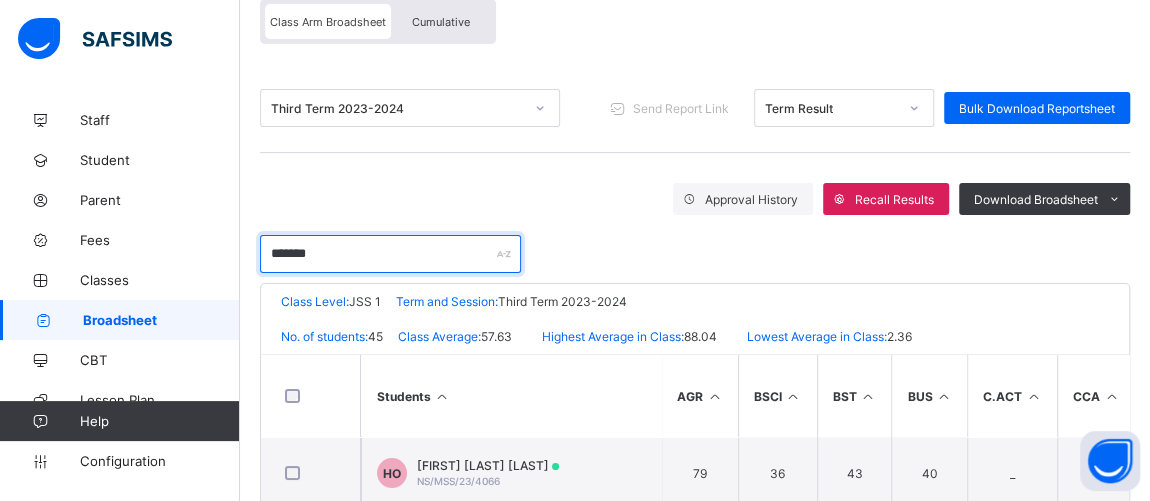 scroll, scrollTop: 239, scrollLeft: 0, axis: vertical 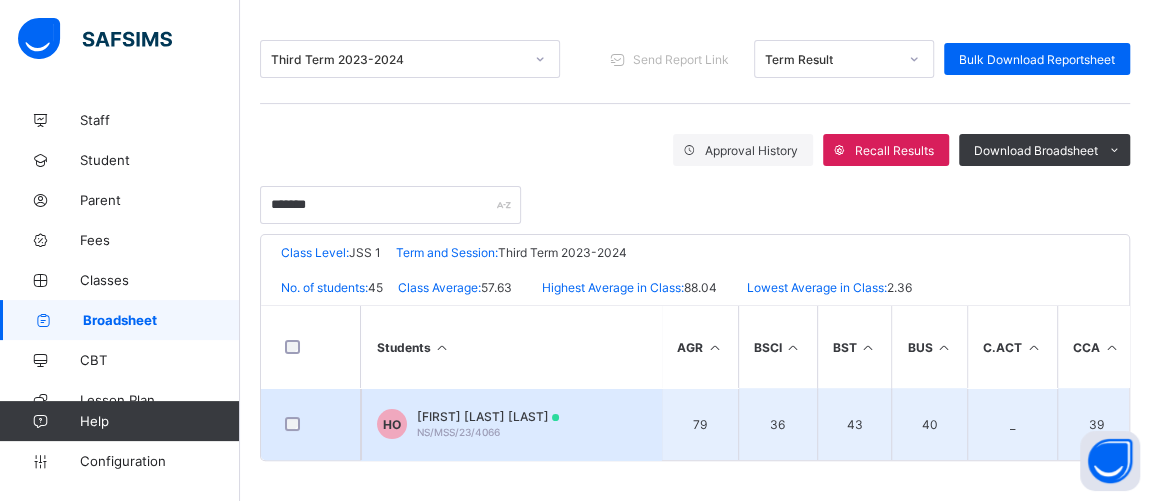 click on "HUSSAINA SUHAILA OSIKEMA" at bounding box center [488, 416] 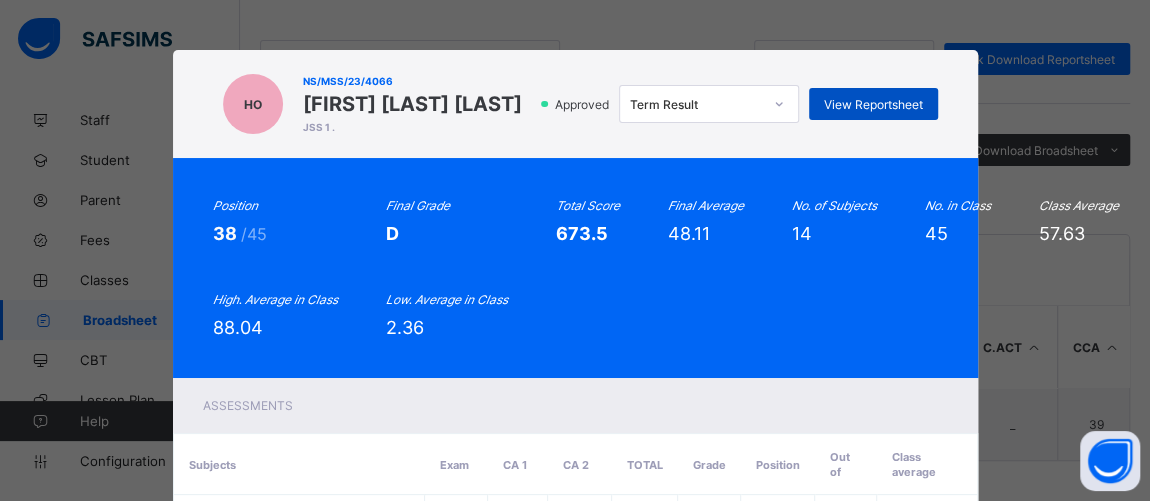 click on "View Reportsheet" at bounding box center [873, 104] 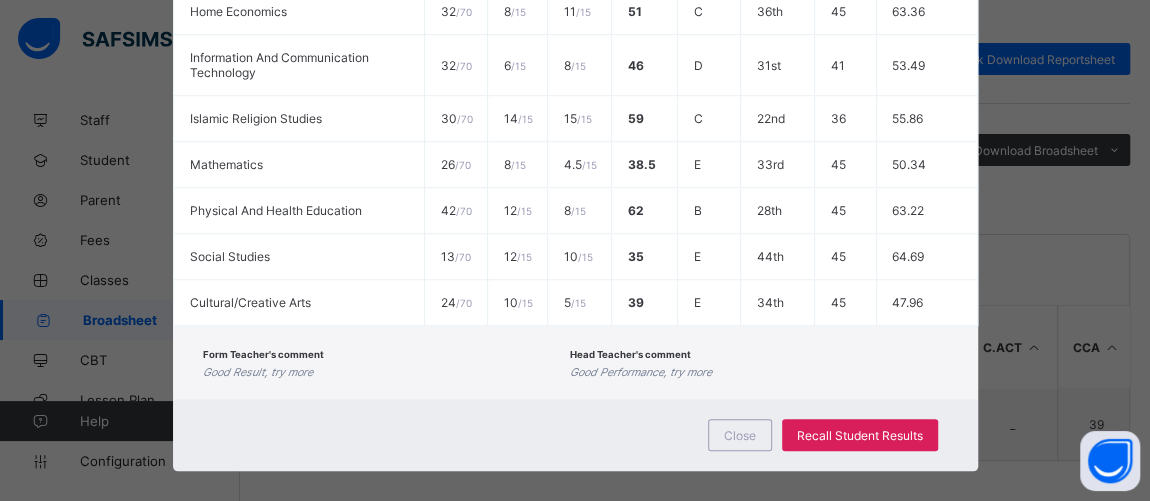 scroll, scrollTop: 858, scrollLeft: 0, axis: vertical 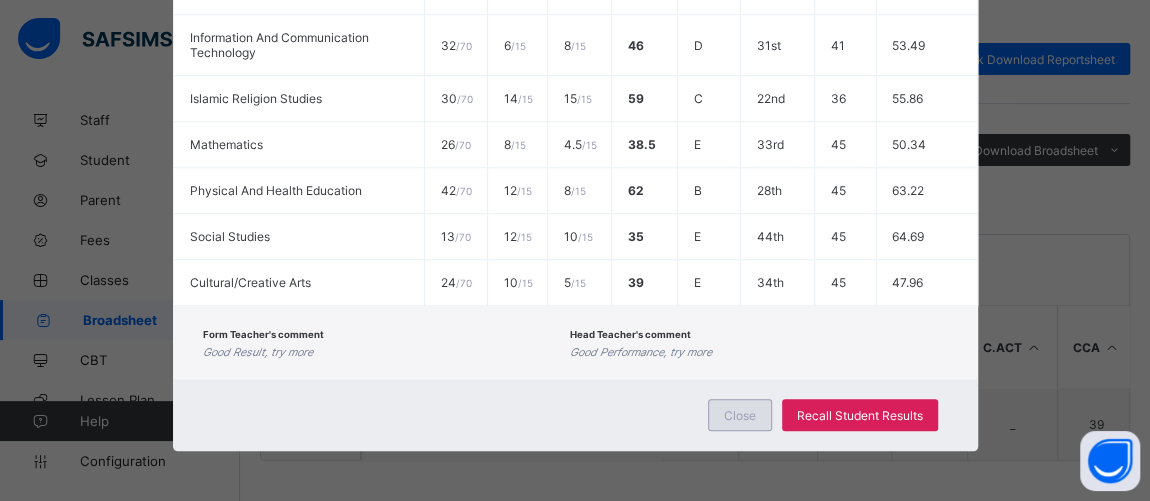 click on "Close" at bounding box center (740, 415) 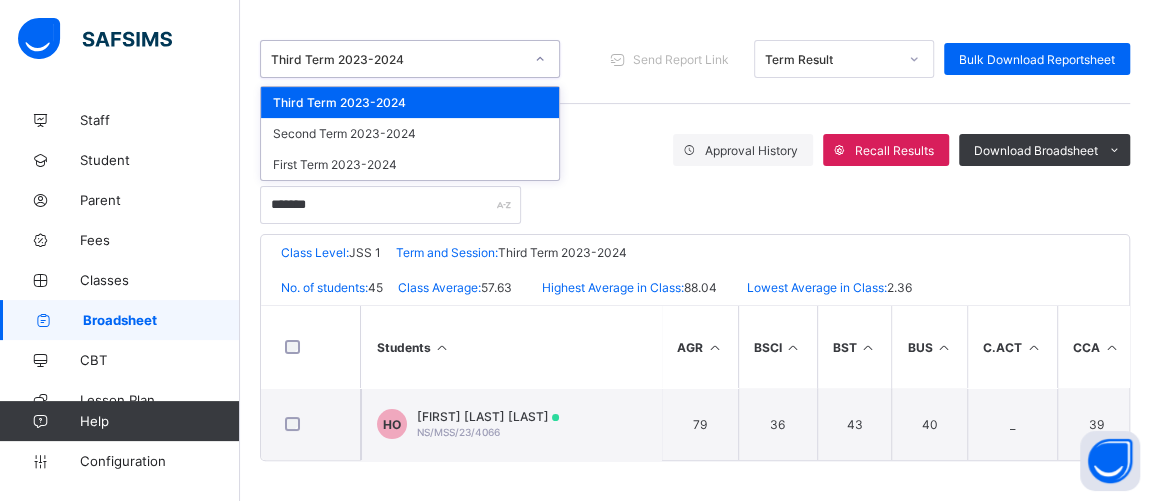 click on "Third Term 2023-2024" at bounding box center [391, 59] 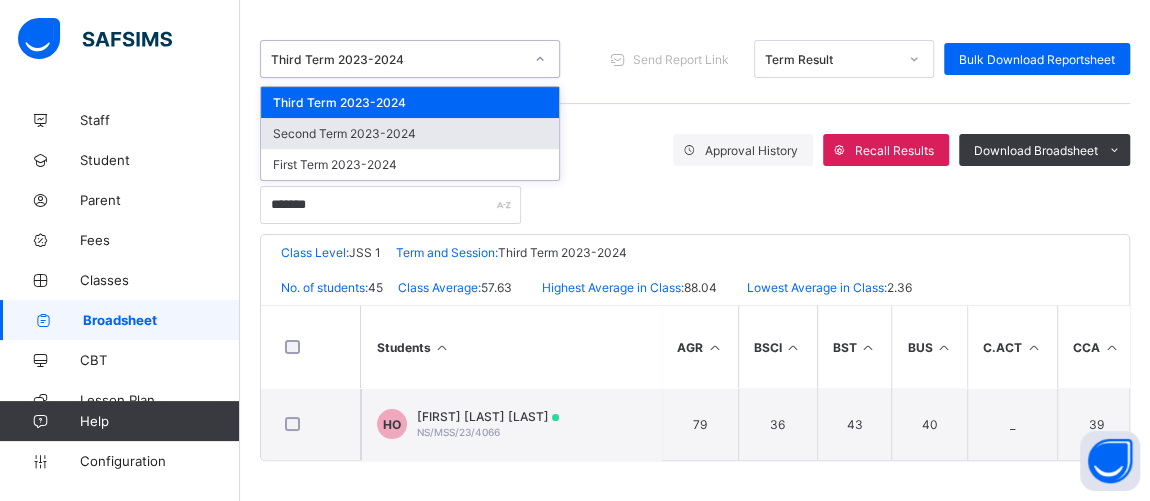 click on "Second Term 2023-2024" at bounding box center (410, 133) 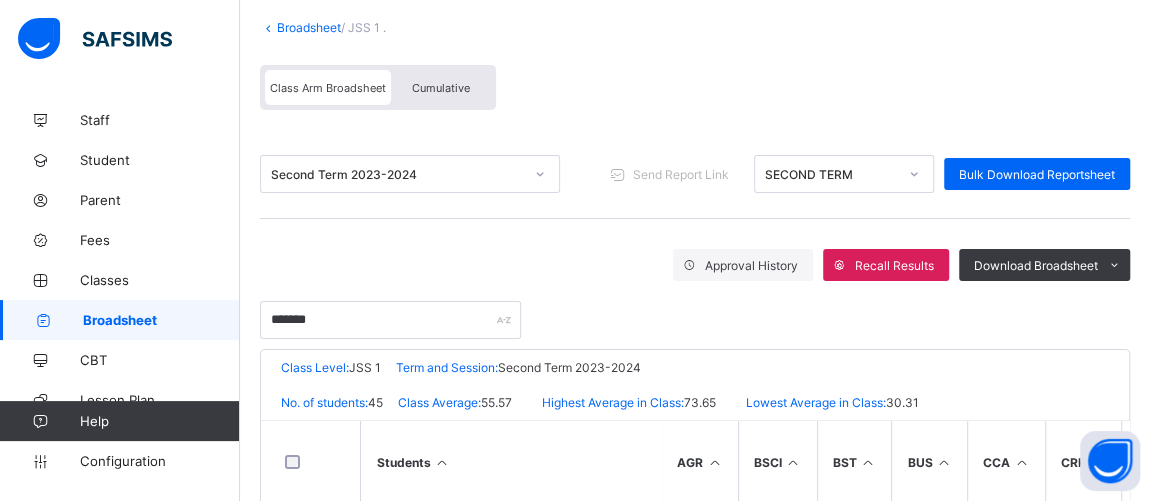 scroll, scrollTop: 239, scrollLeft: 0, axis: vertical 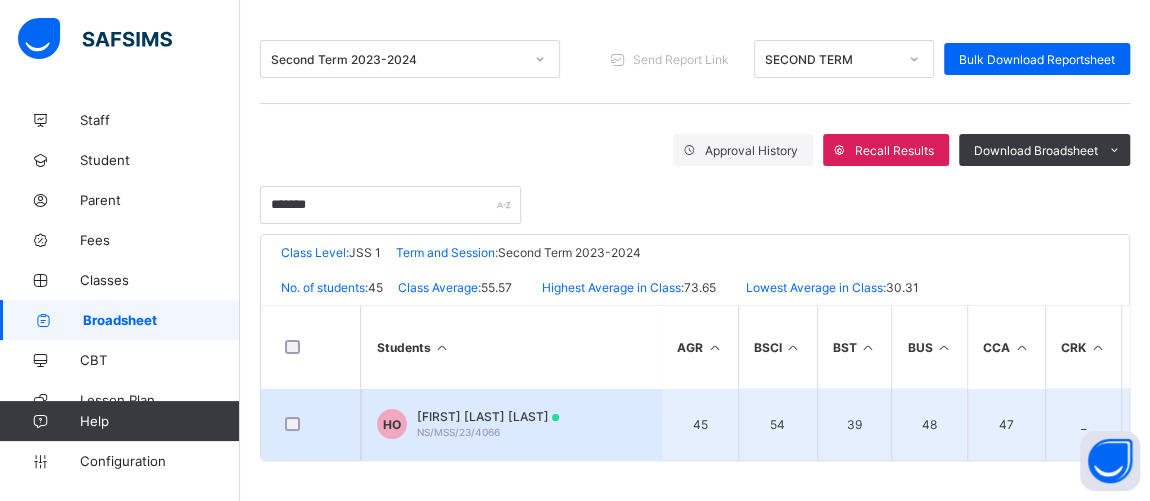 click on "HO HUSSAINA SUHAILA OSIKEMA   NS/MSS/23/4066" at bounding box center (511, 424) 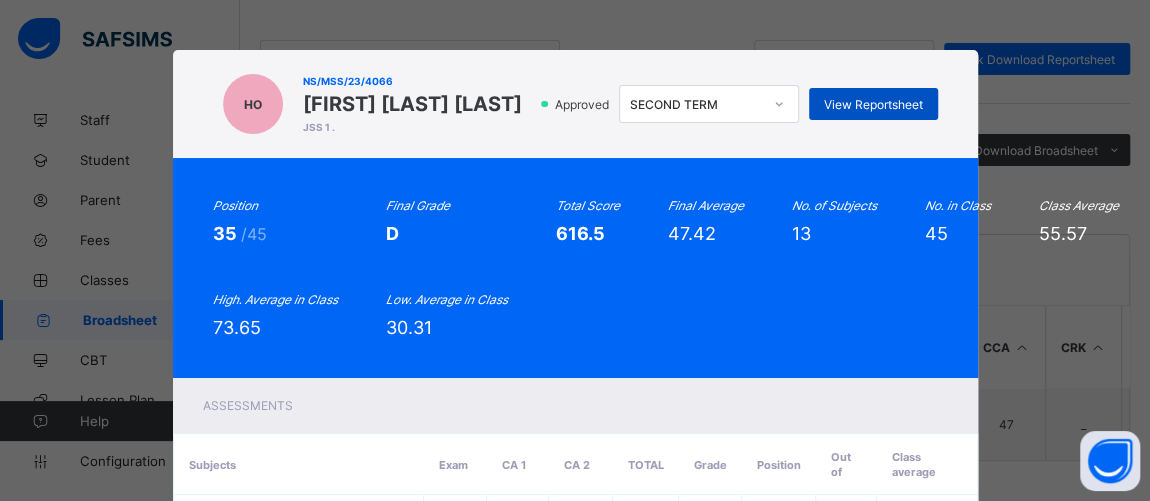 click on "View Reportsheet" at bounding box center [873, 104] 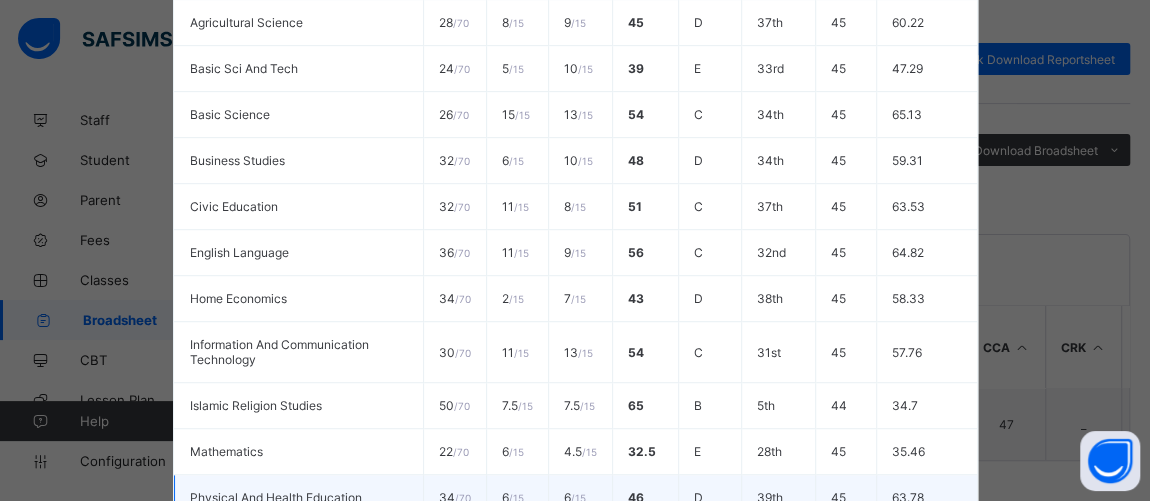 scroll, scrollTop: 812, scrollLeft: 0, axis: vertical 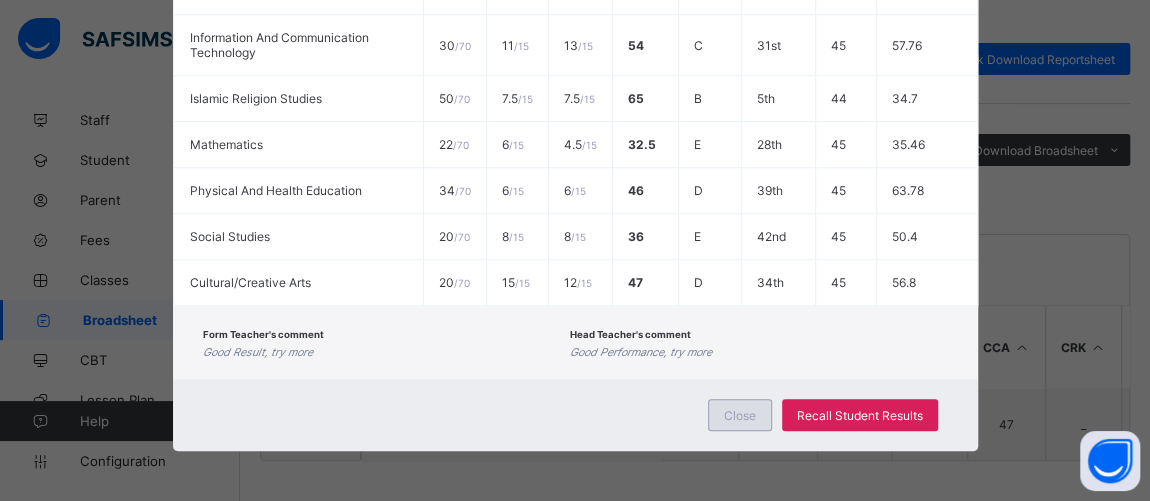 click on "Close" at bounding box center [740, 415] 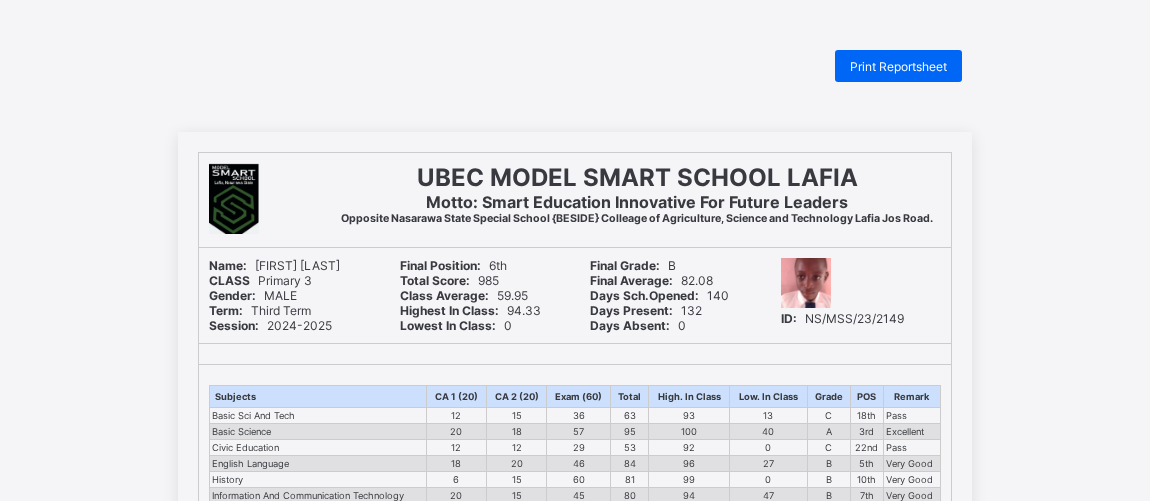 scroll, scrollTop: 0, scrollLeft: 0, axis: both 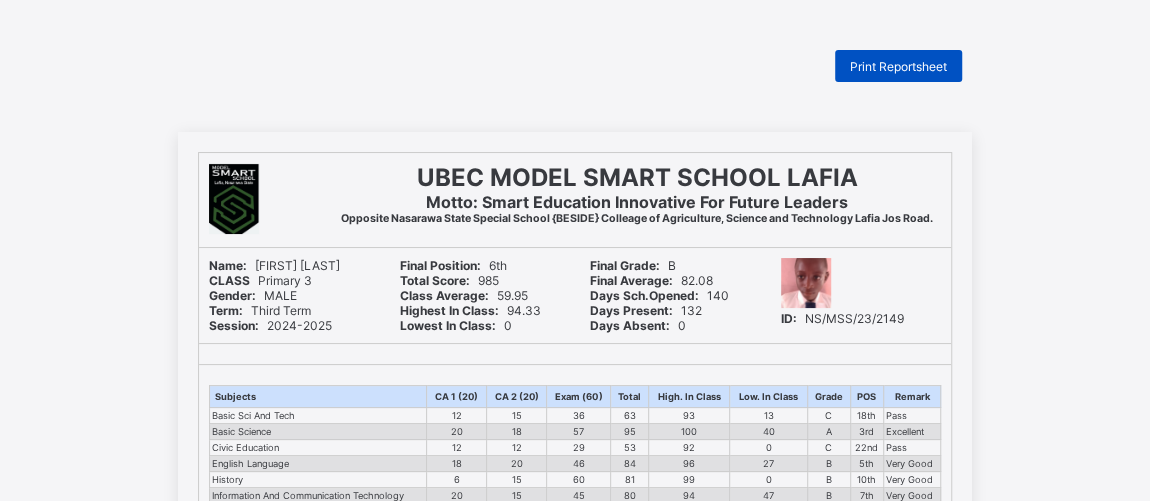 click on "Print Reportsheet" at bounding box center [898, 66] 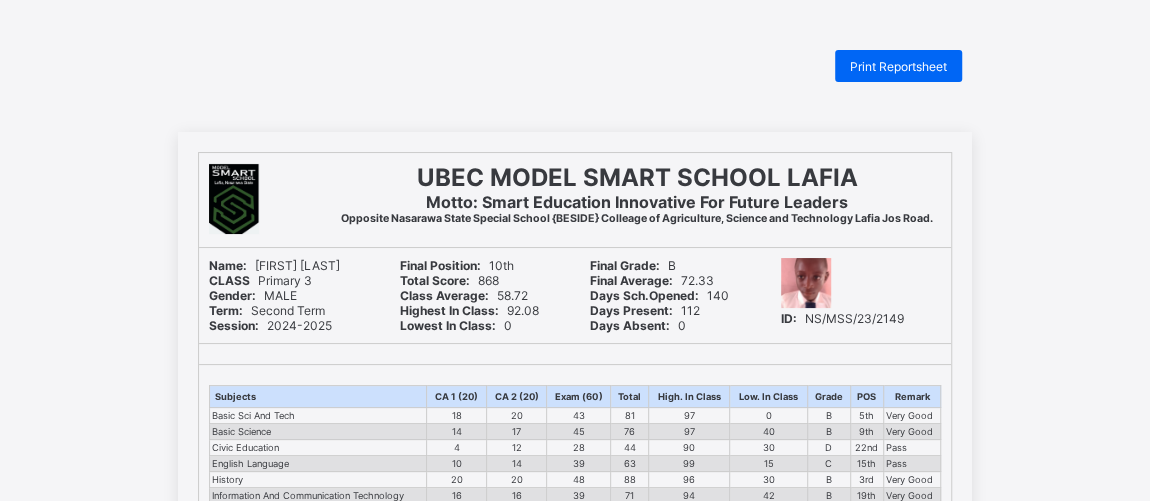 scroll, scrollTop: 0, scrollLeft: 0, axis: both 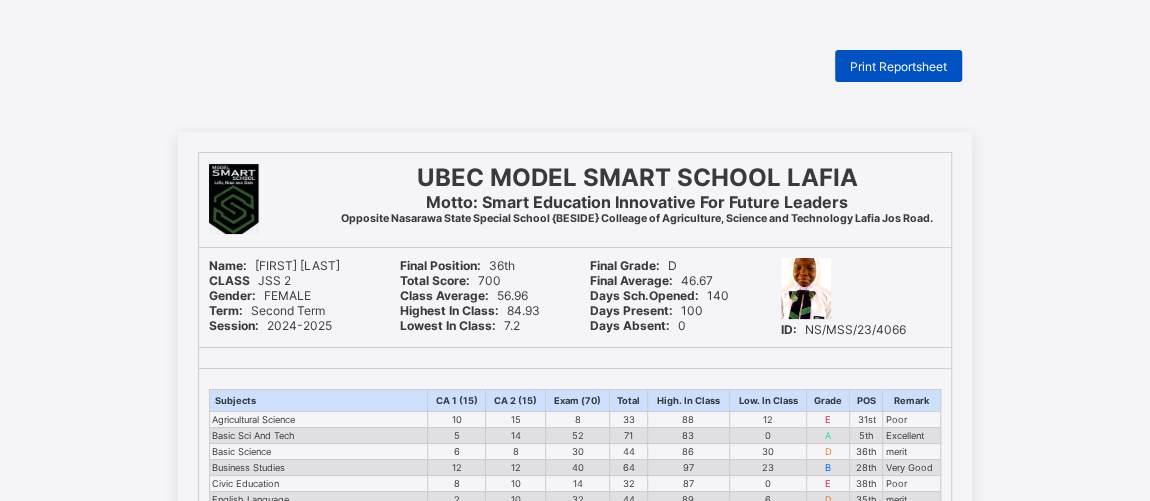 click on "Print Reportsheet" at bounding box center (898, 66) 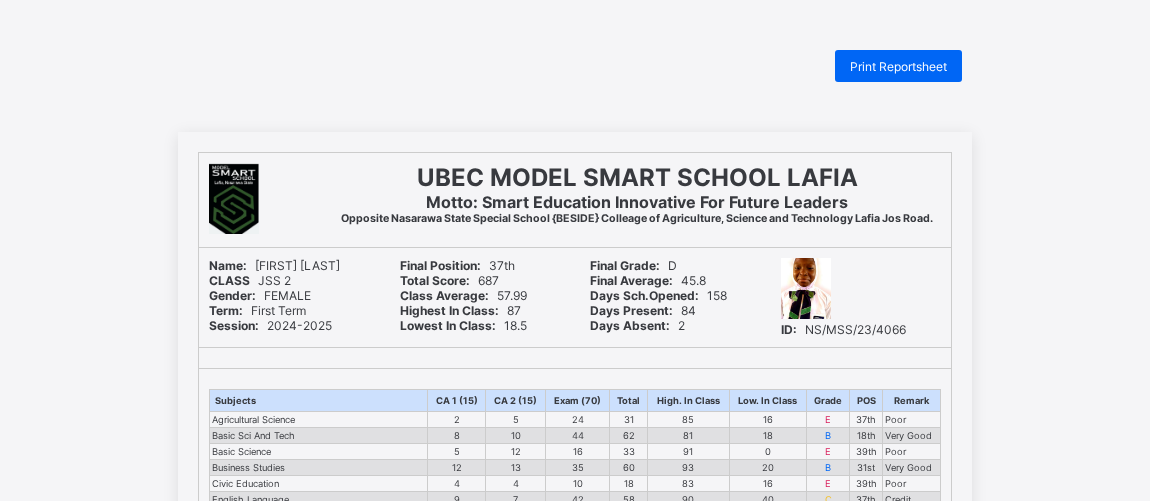 scroll, scrollTop: 0, scrollLeft: 0, axis: both 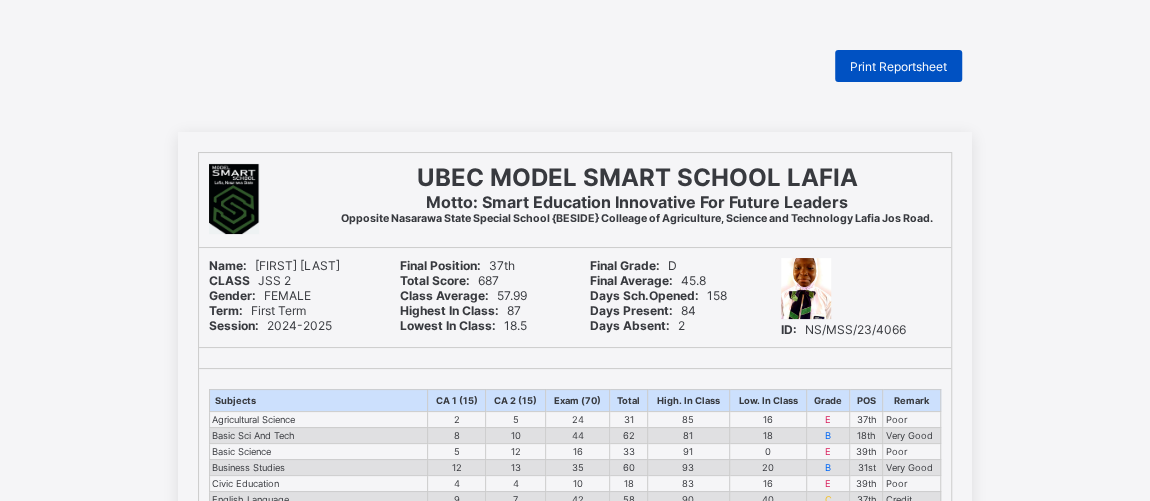 click on "Print Reportsheet" at bounding box center [898, 66] 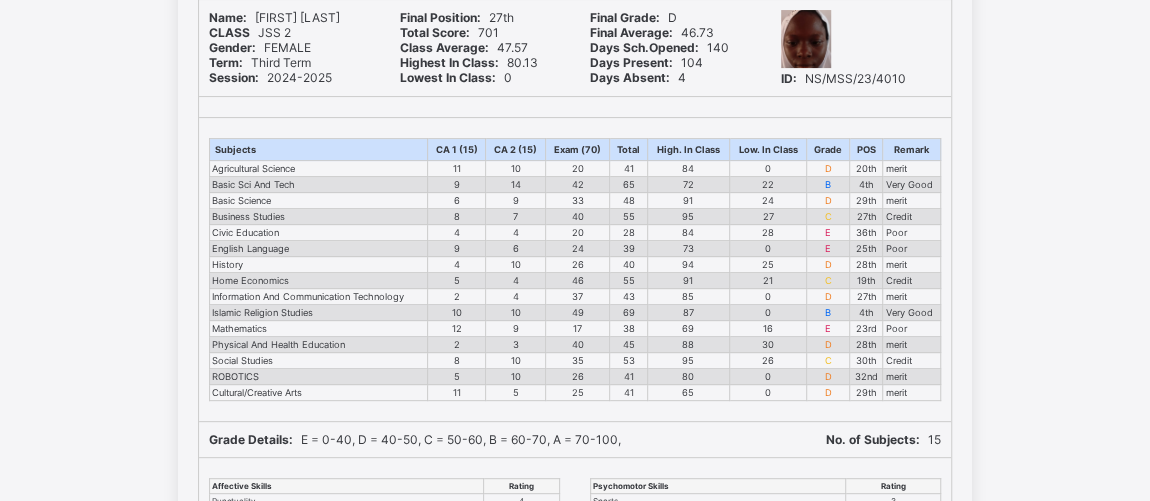 scroll, scrollTop: 0, scrollLeft: 0, axis: both 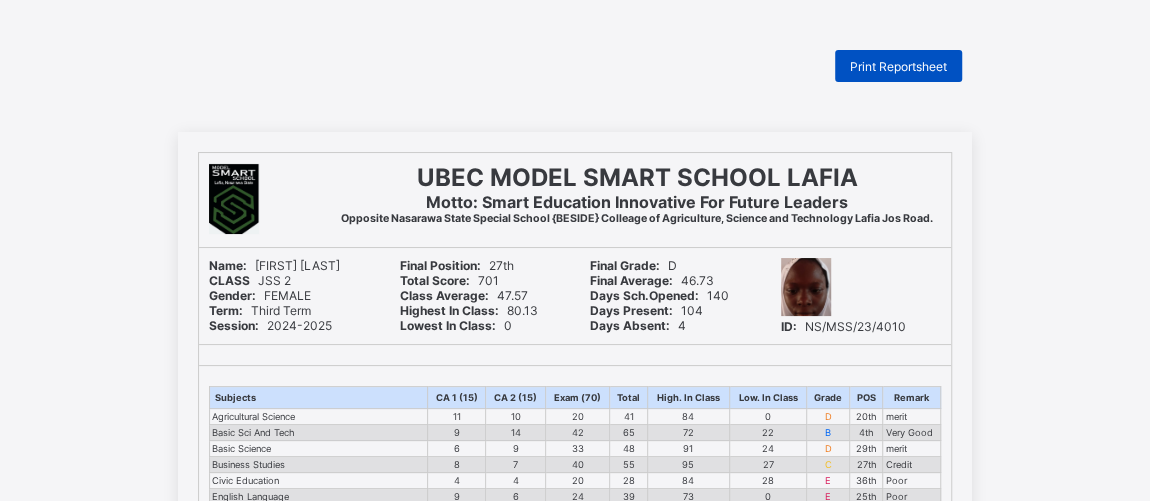 click on "Print Reportsheet" at bounding box center [898, 66] 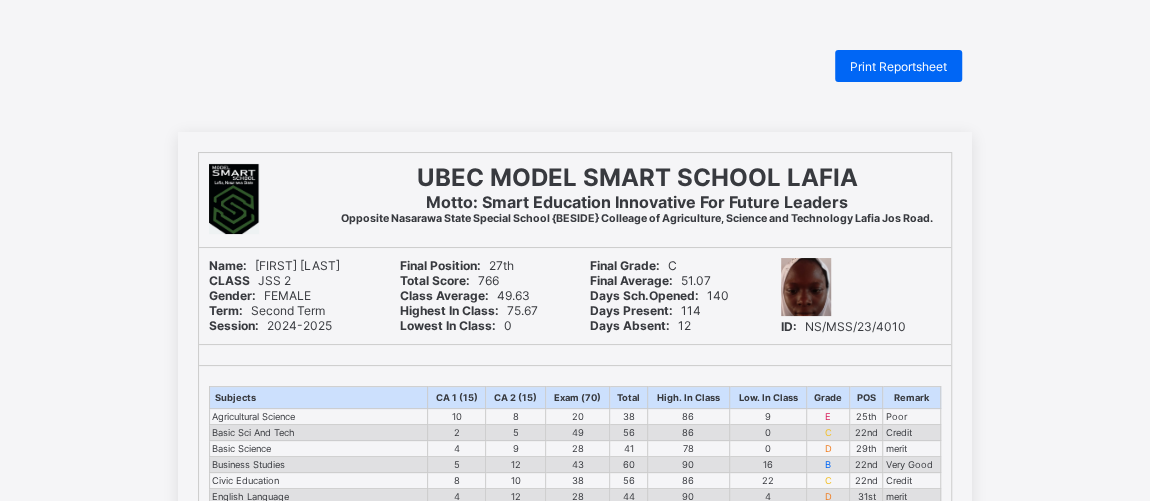 scroll, scrollTop: 0, scrollLeft: 0, axis: both 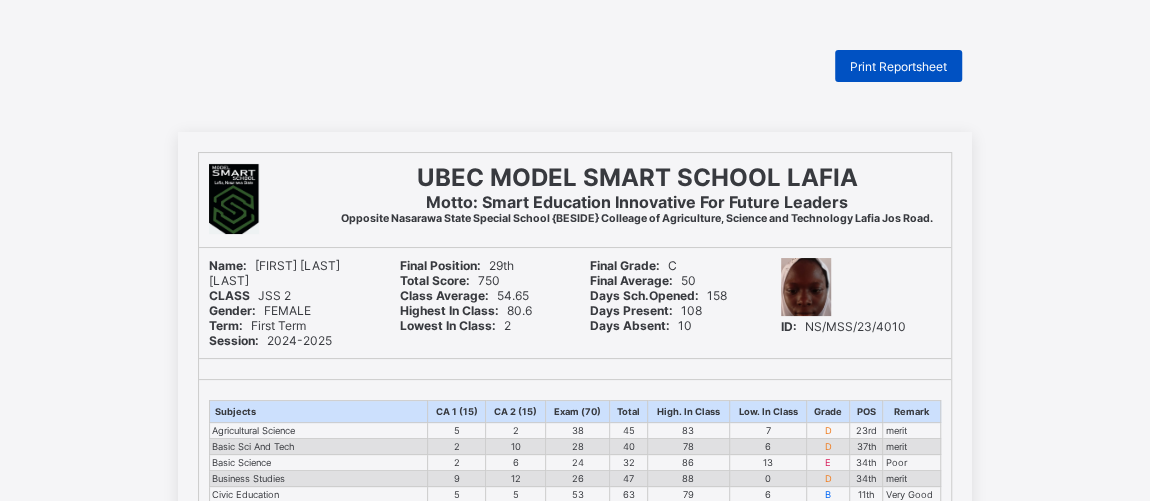 click on "Print Reportsheet" at bounding box center [898, 66] 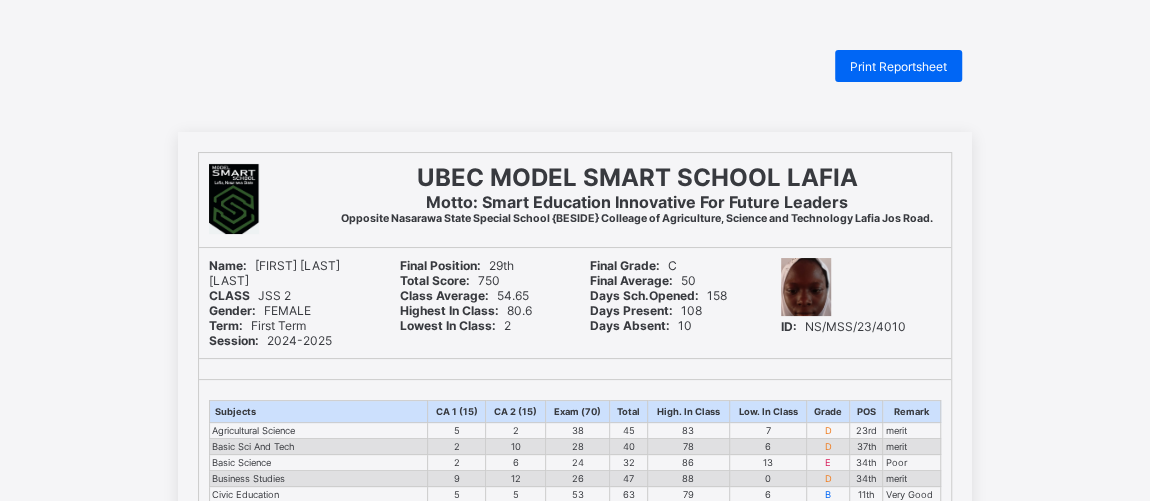 scroll, scrollTop: 0, scrollLeft: 0, axis: both 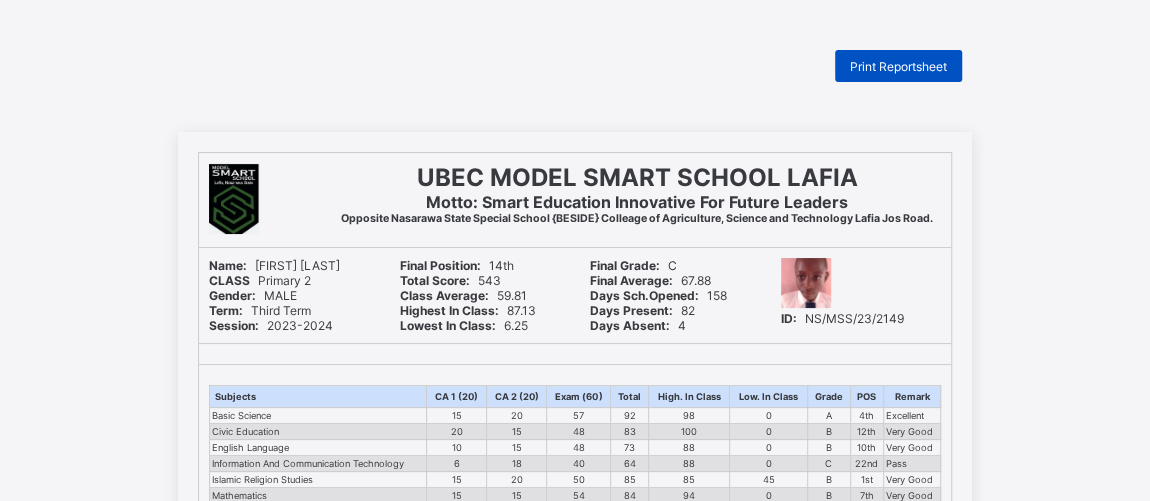 click on "Print Reportsheet" at bounding box center [898, 66] 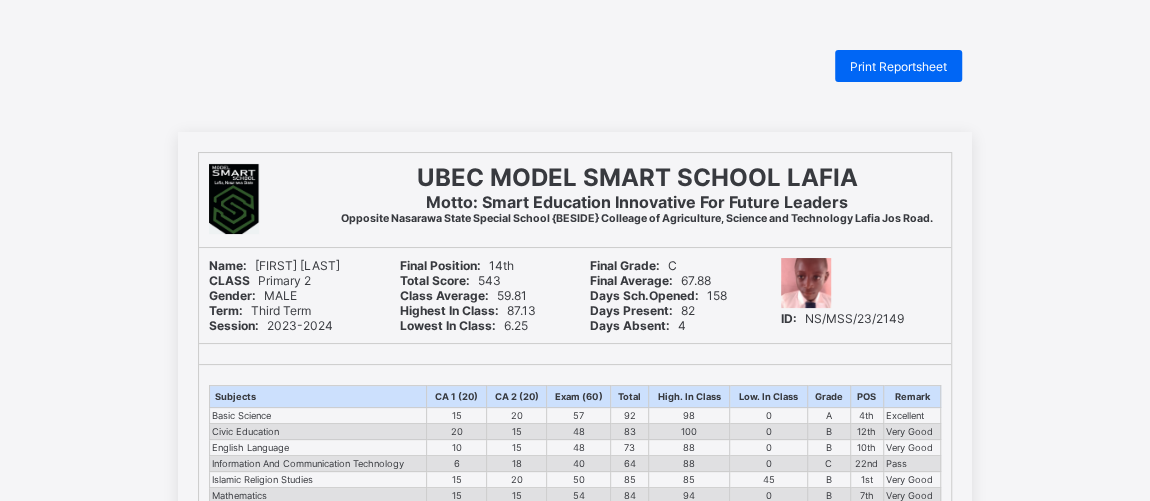 scroll, scrollTop: 0, scrollLeft: 0, axis: both 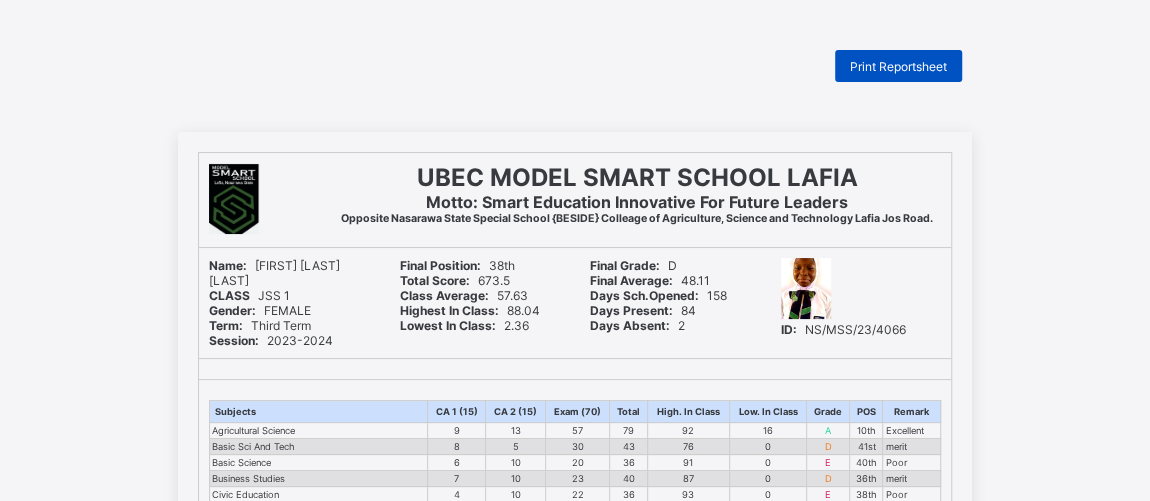 click on "Print Reportsheet" at bounding box center [898, 66] 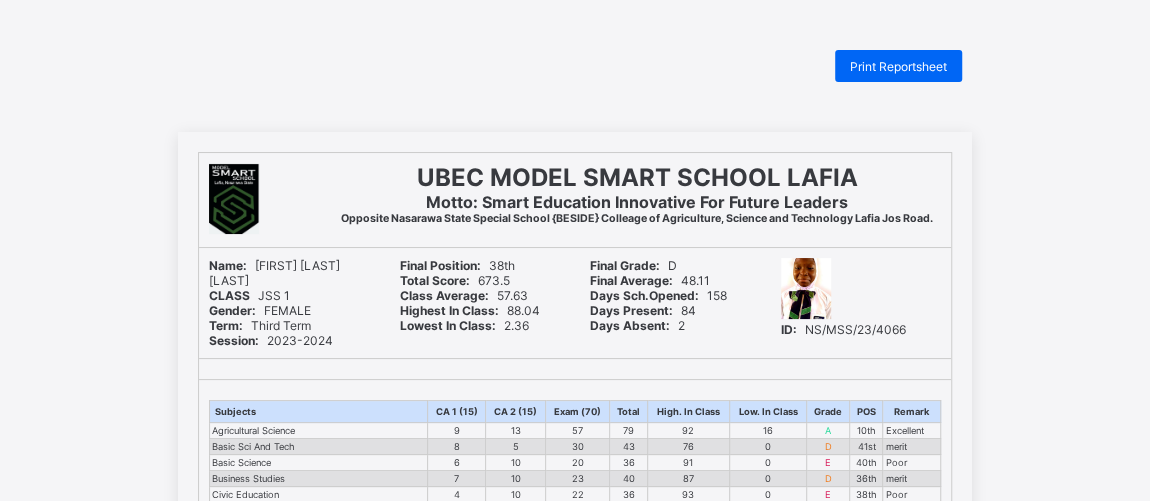 scroll, scrollTop: 0, scrollLeft: 0, axis: both 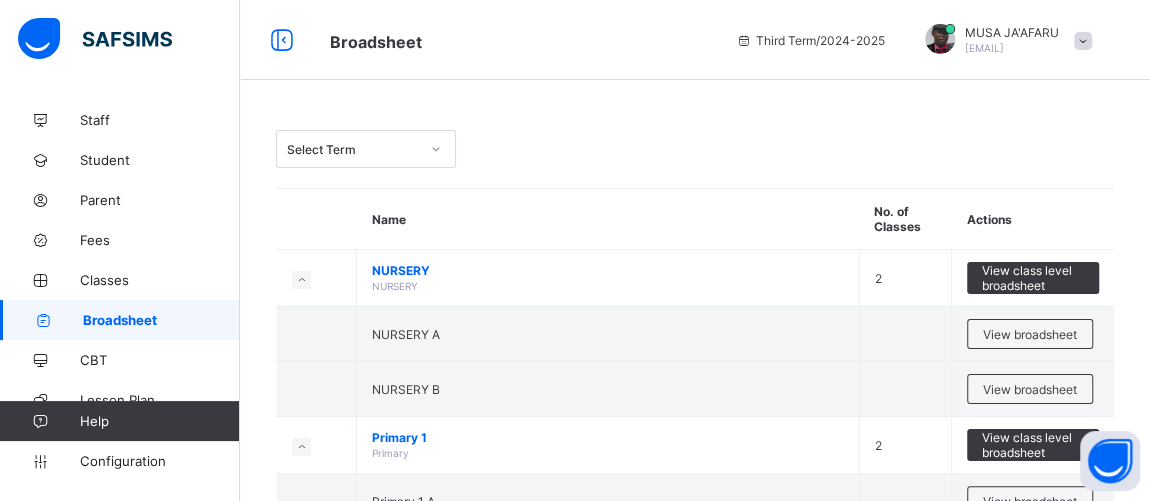 click on "Select Term" at bounding box center [347, 149] 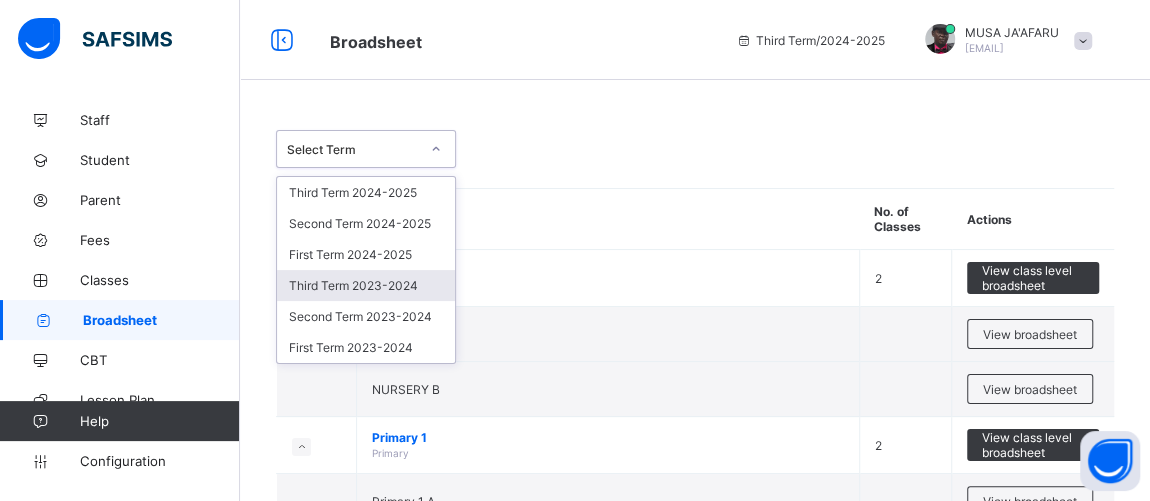 click on "Third Term 2023-2024" at bounding box center (366, 285) 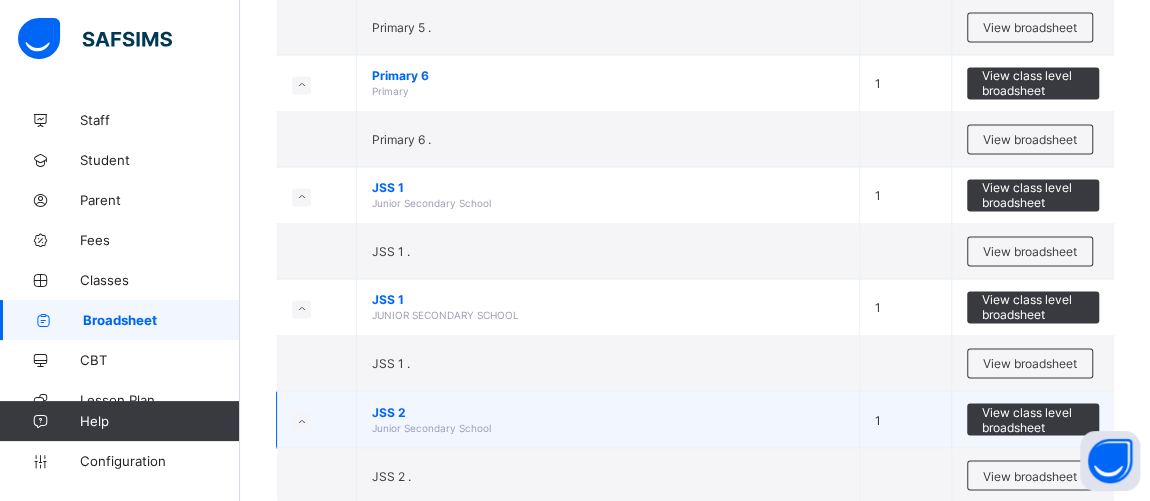scroll, scrollTop: 1515, scrollLeft: 0, axis: vertical 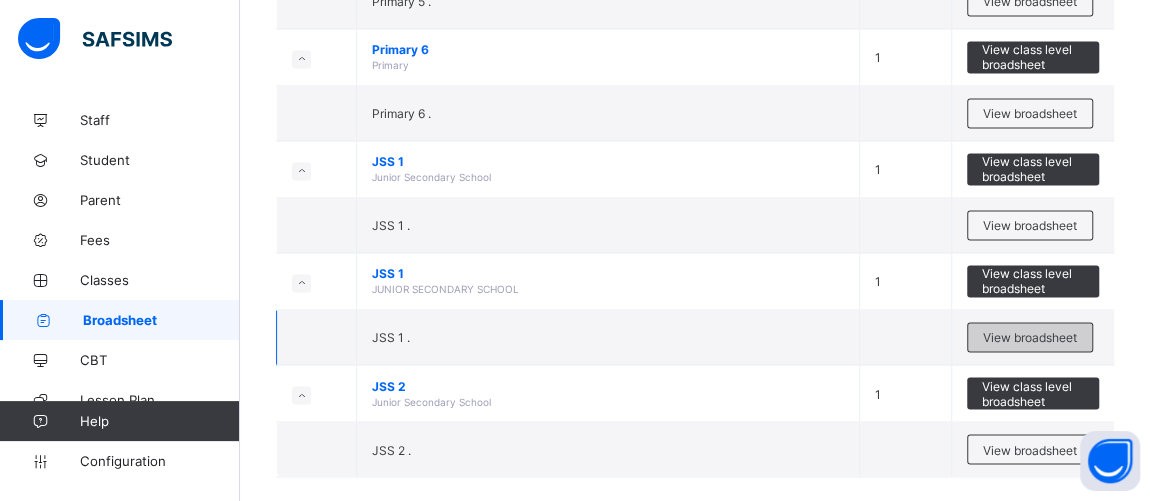 click on "View broadsheet" at bounding box center [1030, 337] 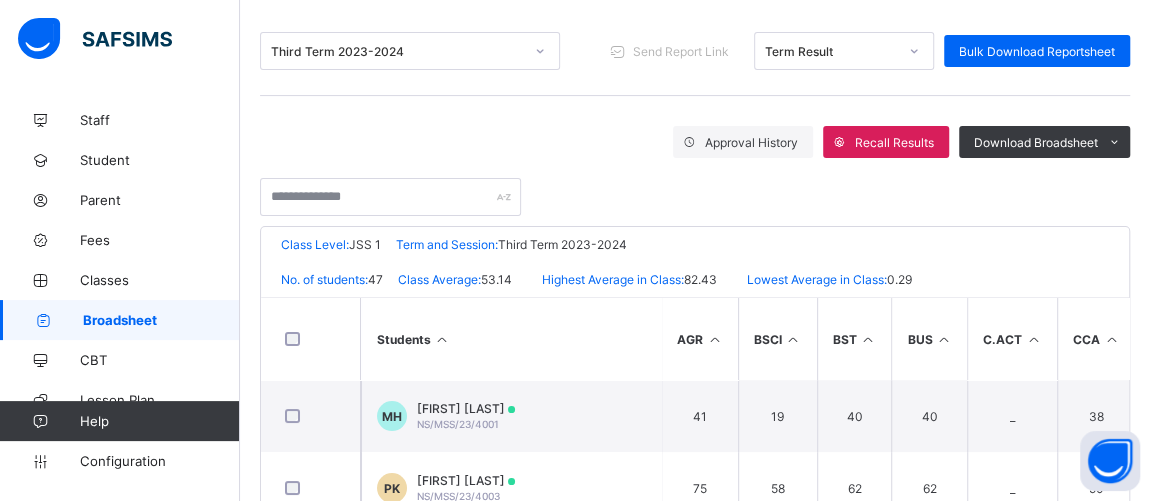 scroll, scrollTop: 303, scrollLeft: 0, axis: vertical 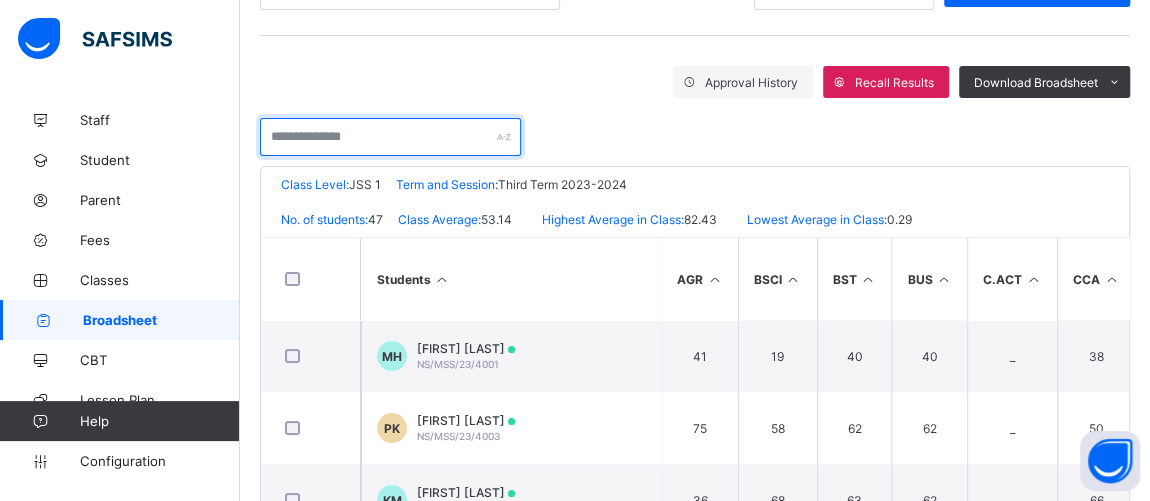 click at bounding box center (390, 137) 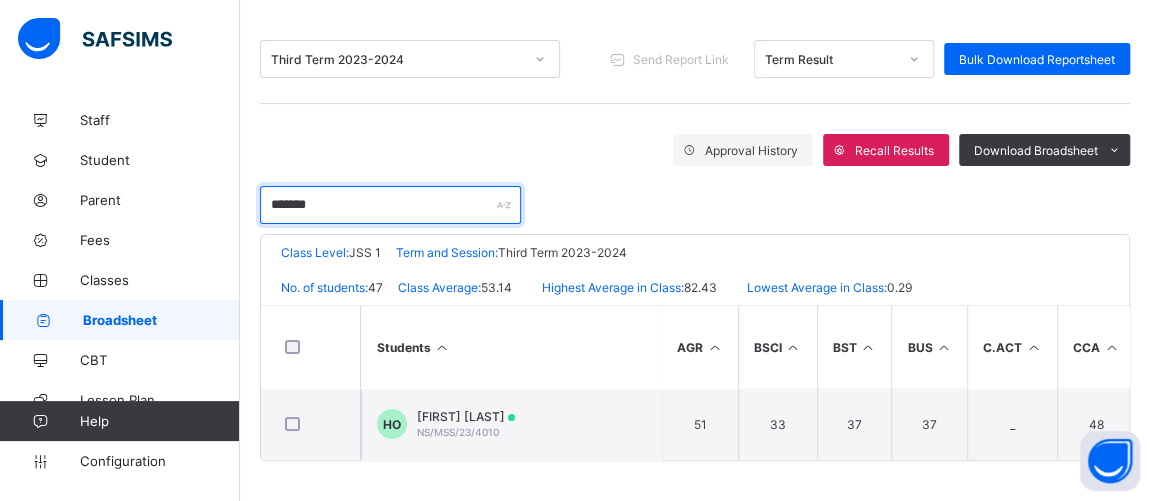 scroll, scrollTop: 239, scrollLeft: 0, axis: vertical 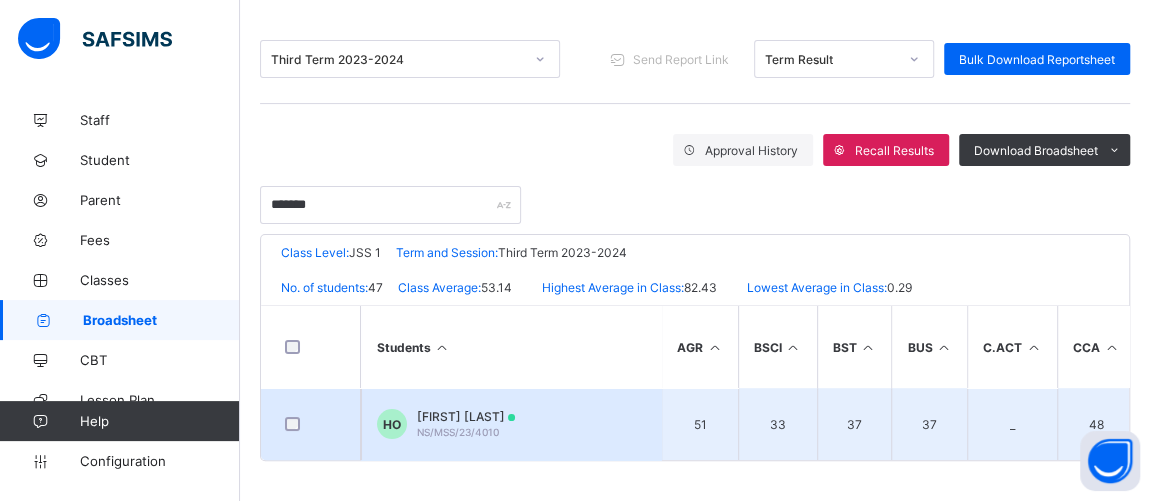 click on "HASSANA SUHAIMA OSIKEMA   NS/MSS/23/4010" at bounding box center [466, 424] 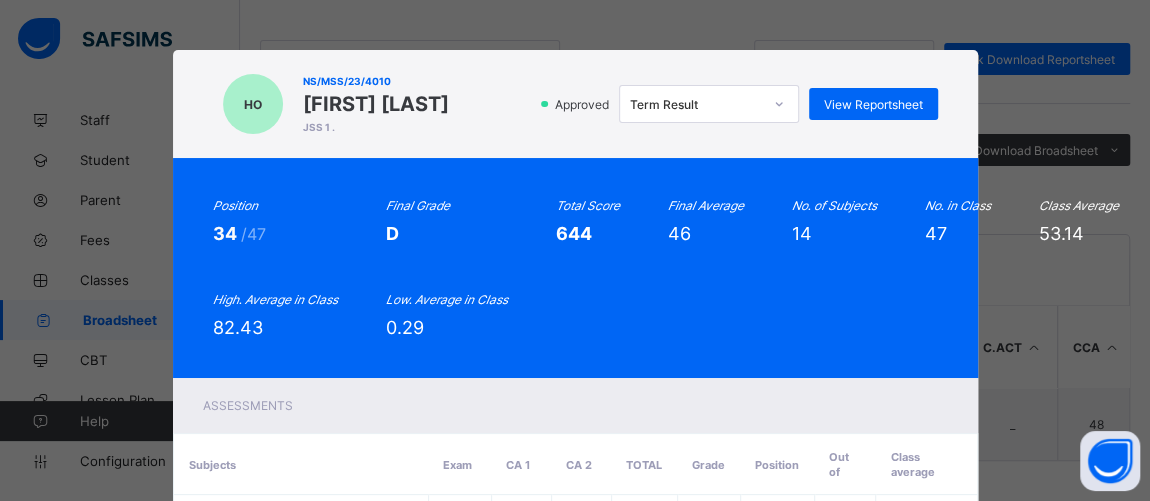 click on "Approved Term Result View Reportsheet" at bounding box center [698, 104] 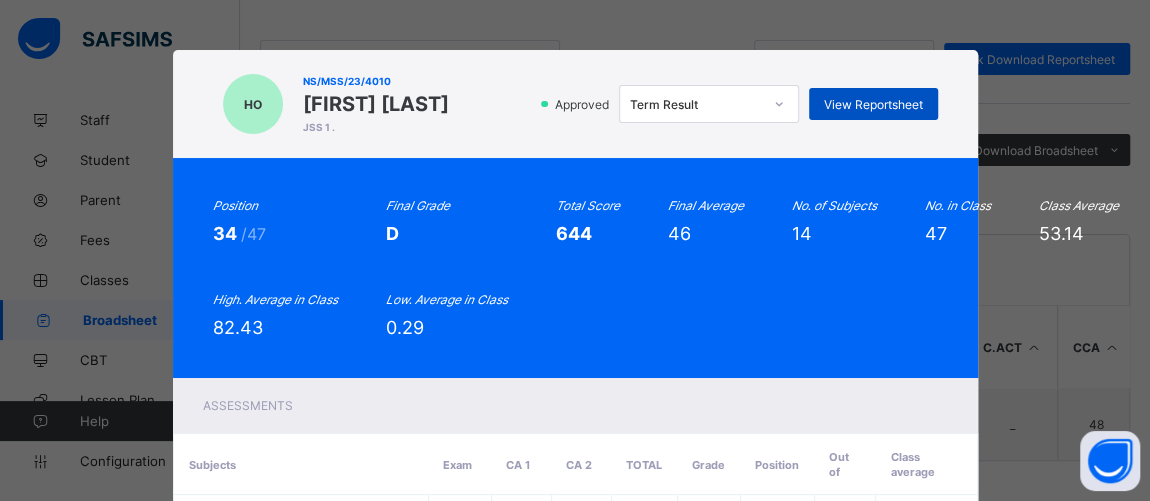 click on "View Reportsheet" at bounding box center [873, 104] 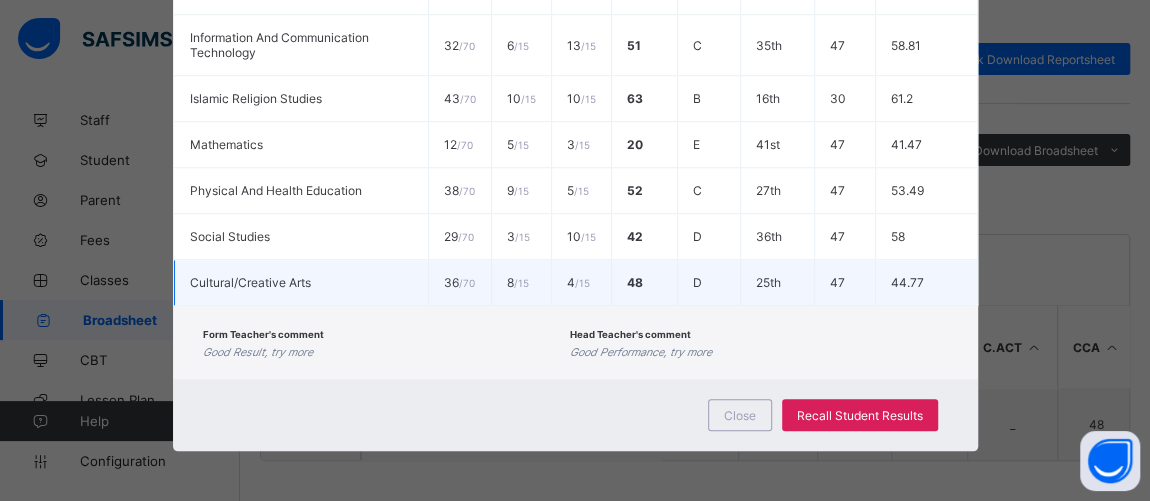 scroll, scrollTop: 858, scrollLeft: 0, axis: vertical 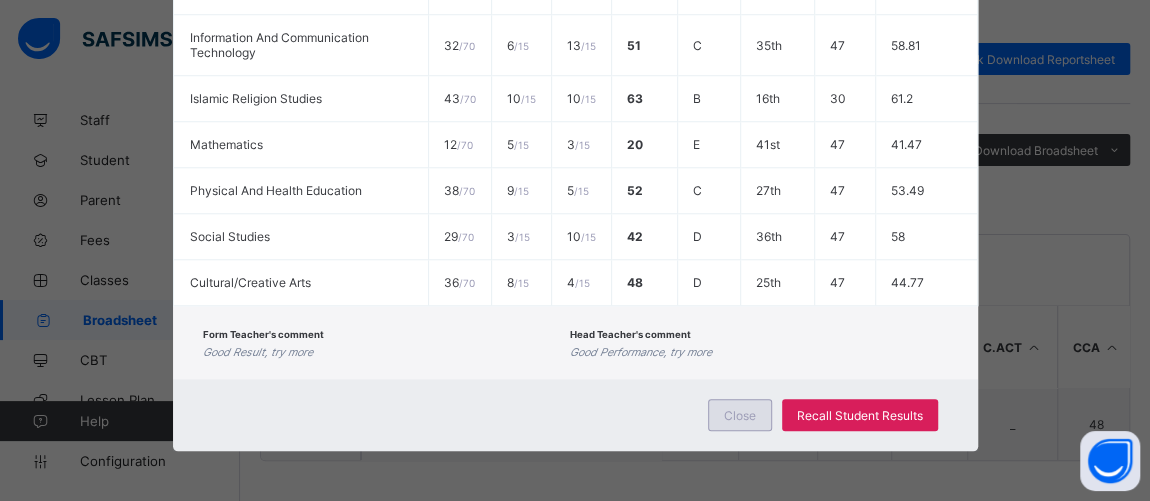 click on "Close" at bounding box center (740, 415) 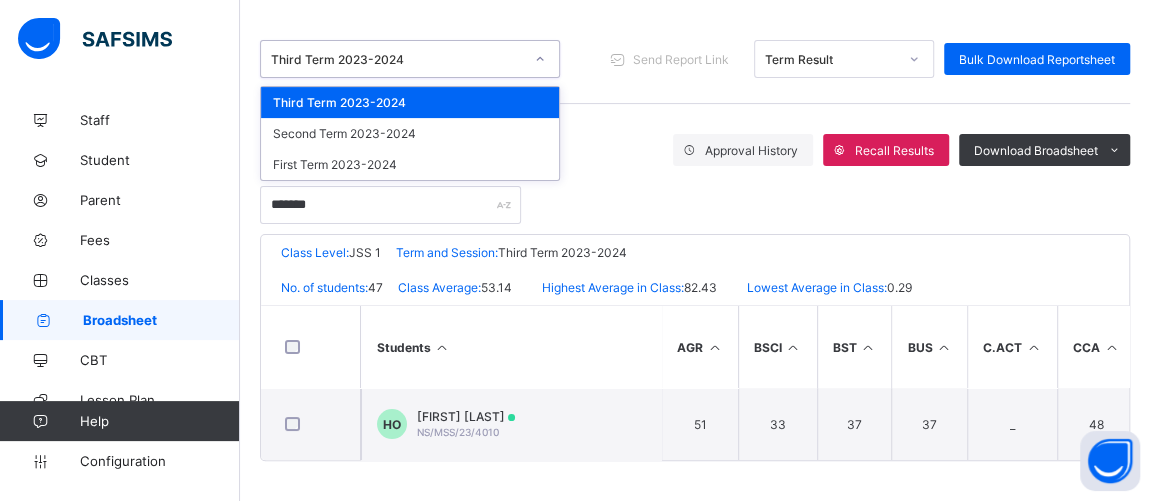 click on "Third Term 2023-2024" at bounding box center (397, 59) 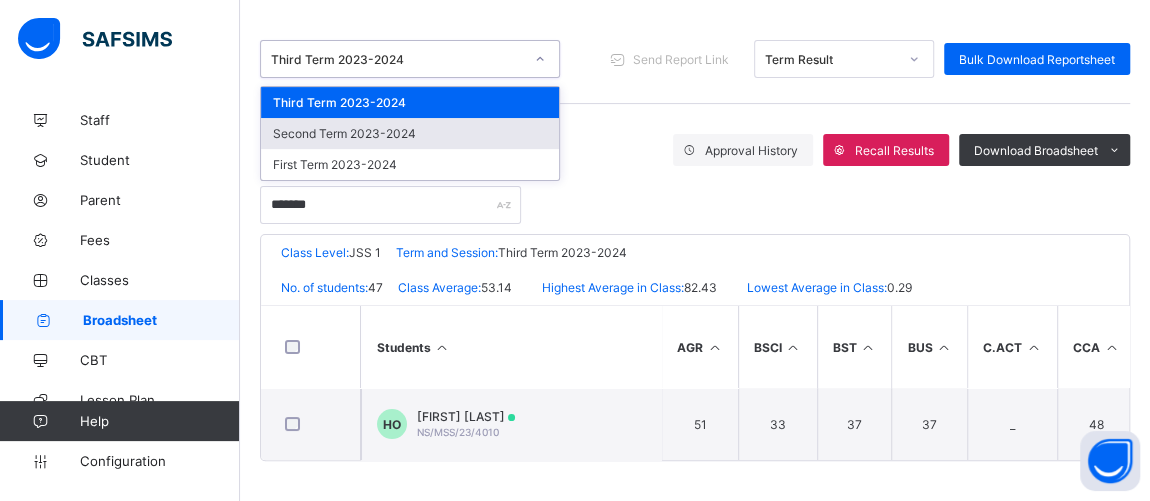 click on "Second Term 2023-2024" at bounding box center [410, 133] 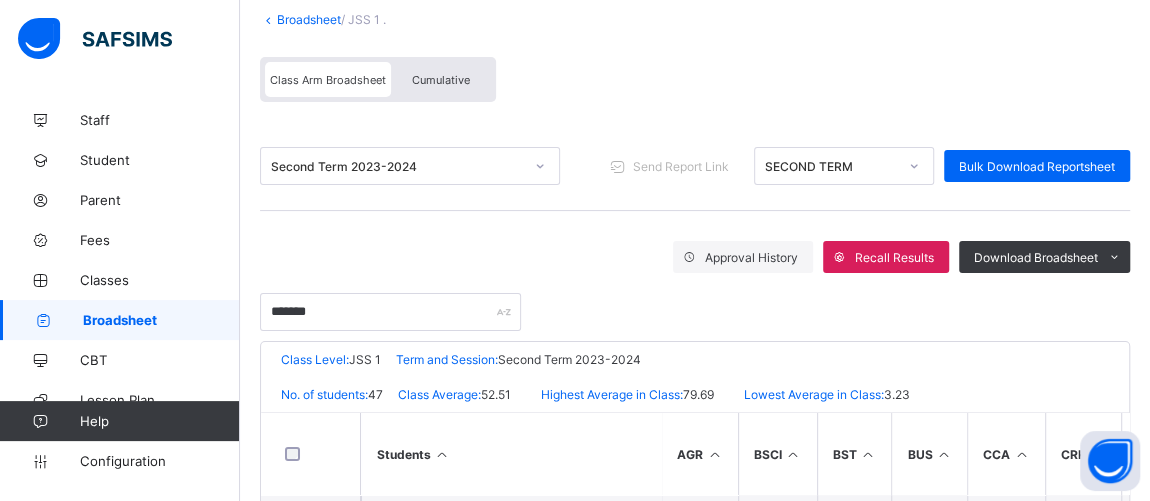 scroll, scrollTop: 239, scrollLeft: 0, axis: vertical 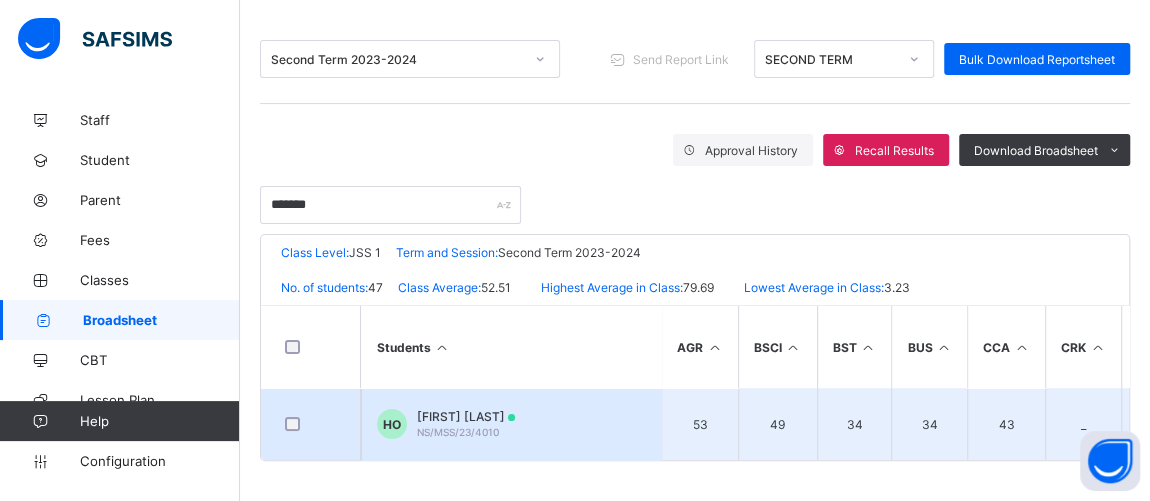click on "[FIRST] [LAST] [LAST]" at bounding box center [466, 416] 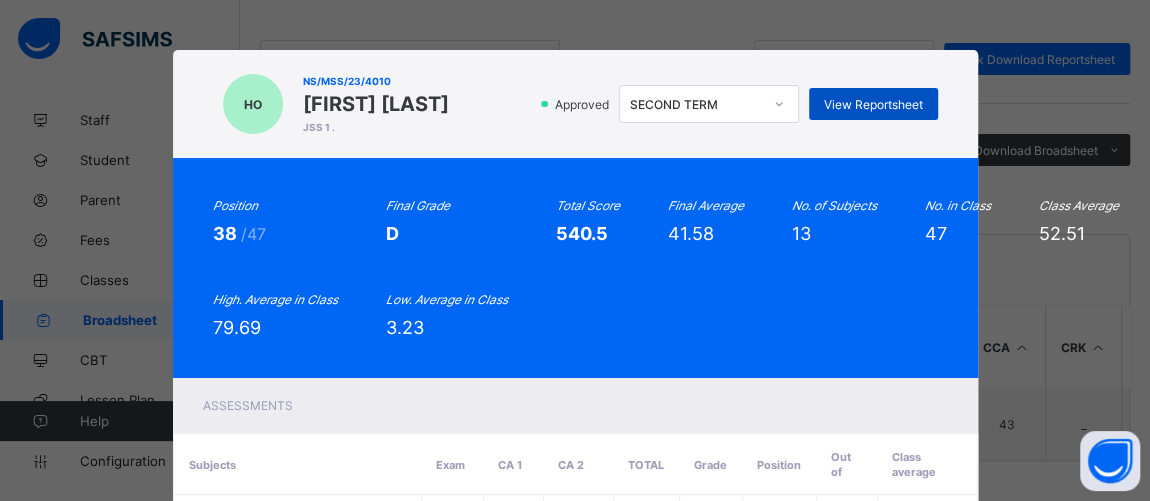 click on "View Reportsheet" at bounding box center (873, 104) 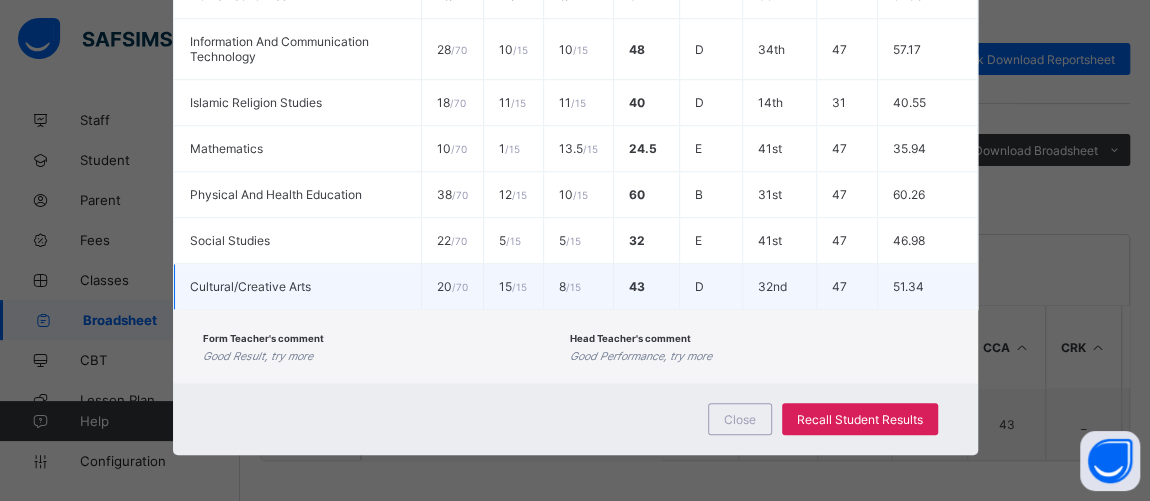 scroll, scrollTop: 812, scrollLeft: 0, axis: vertical 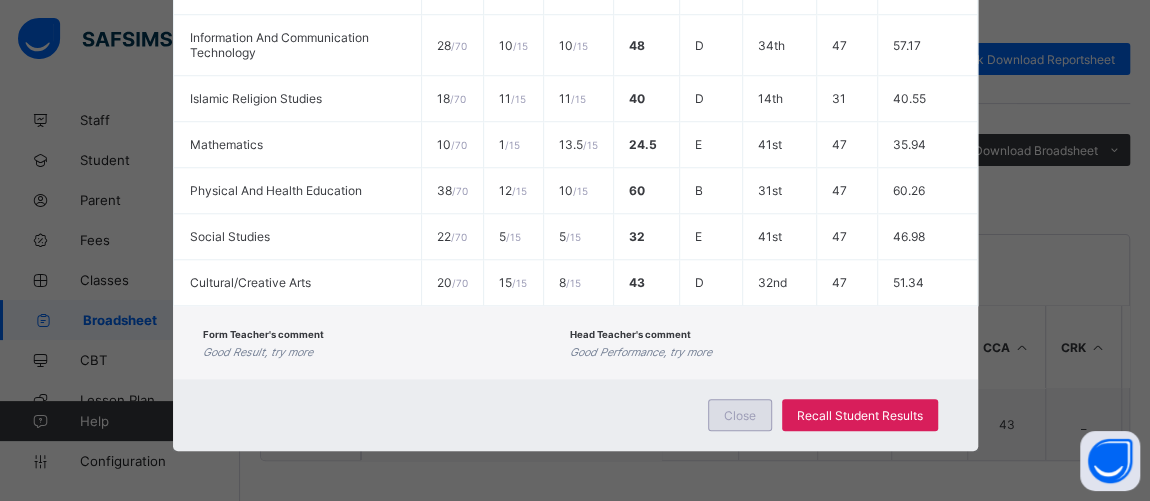 click on "Close" at bounding box center (740, 415) 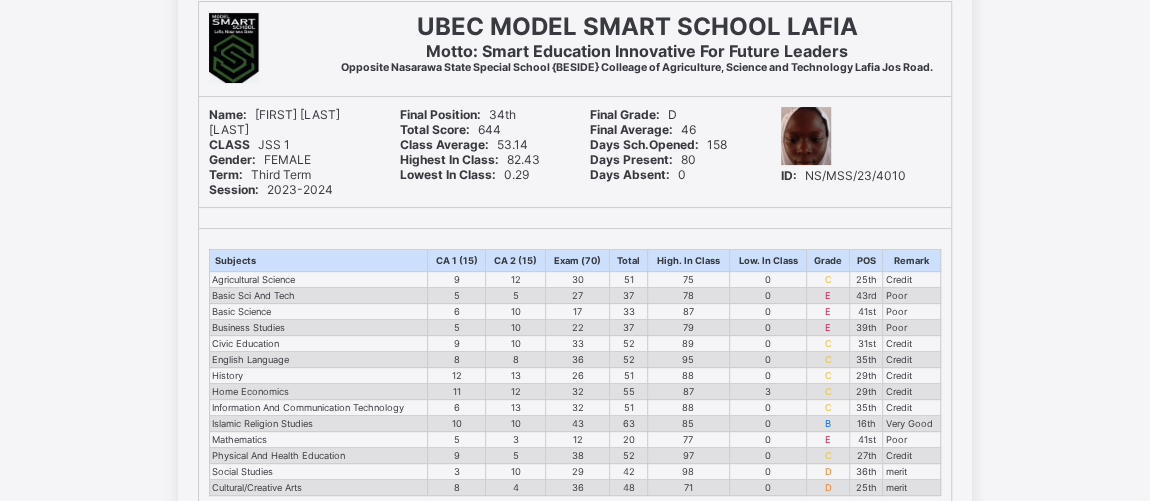 scroll, scrollTop: 0, scrollLeft: 0, axis: both 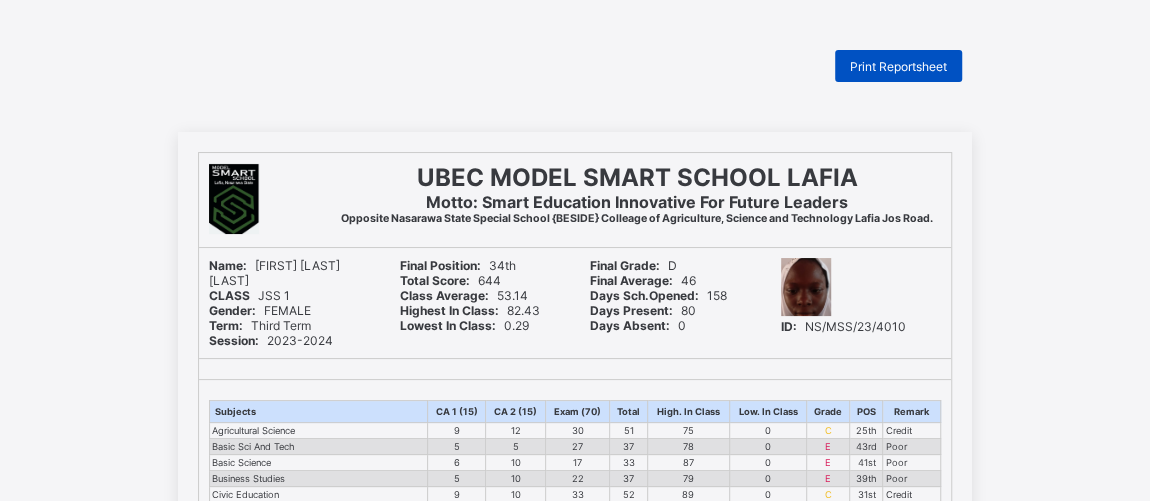click on "Print Reportsheet" at bounding box center [898, 66] 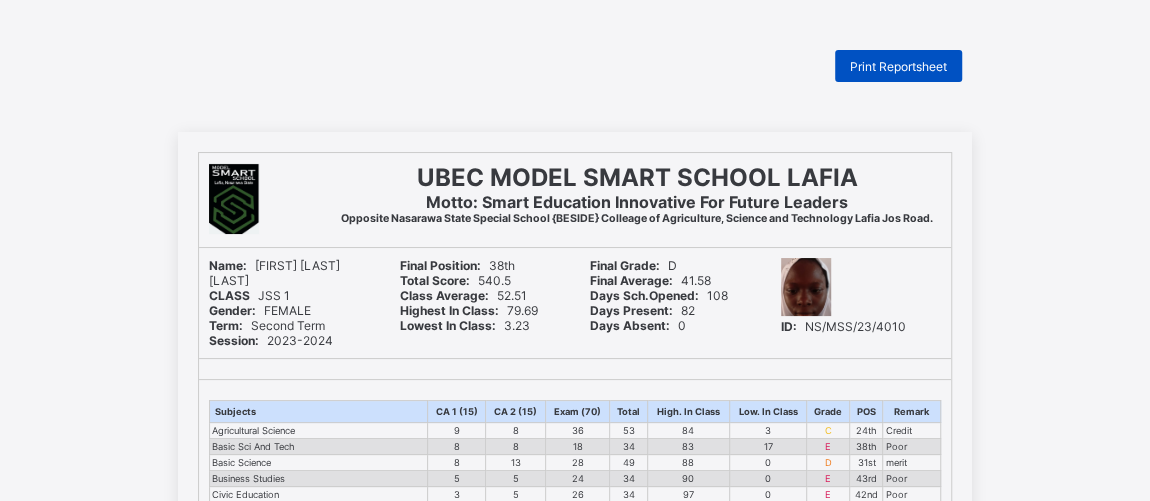 scroll, scrollTop: 0, scrollLeft: 0, axis: both 